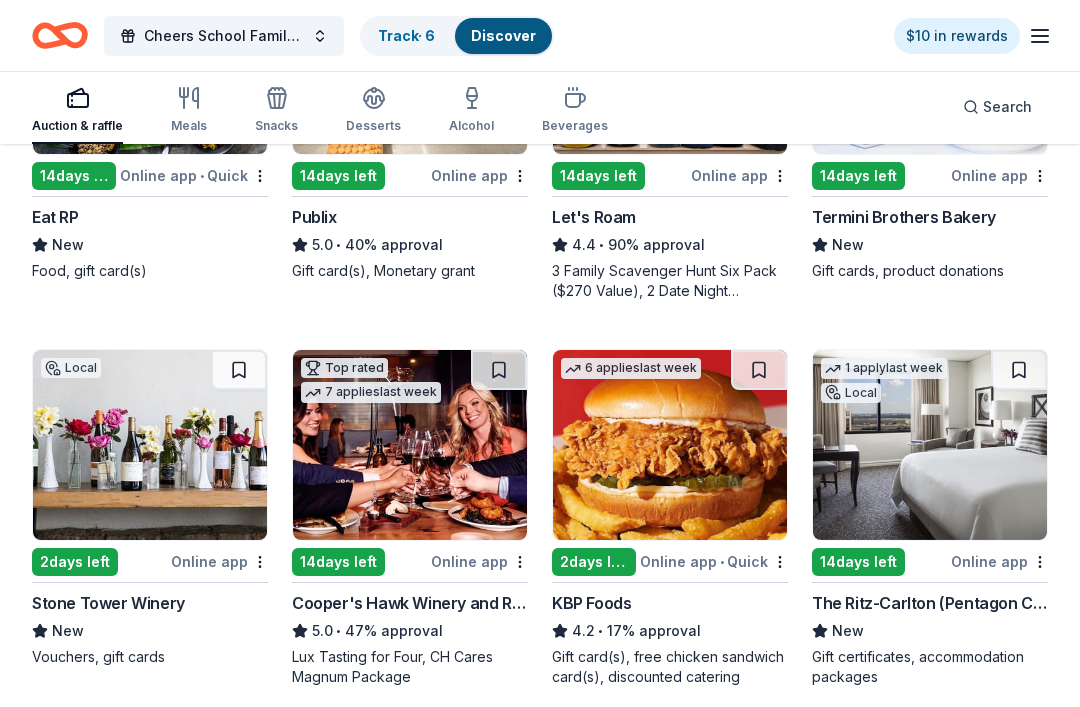 scroll, scrollTop: 802, scrollLeft: 0, axis: vertical 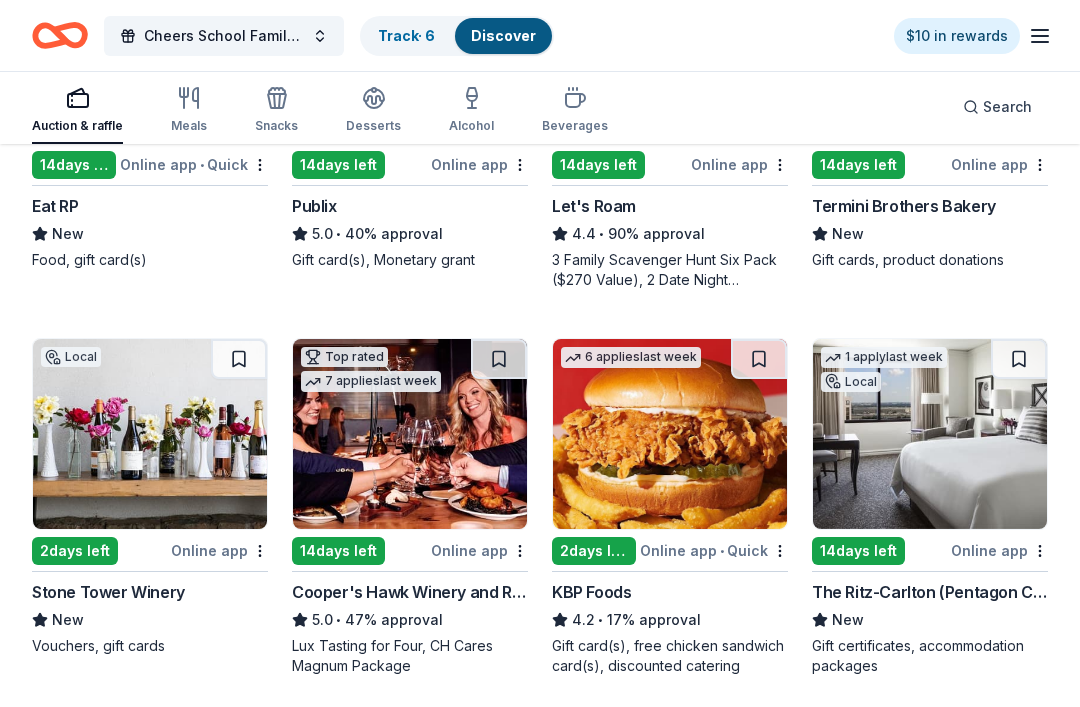 click on "$10 in rewards" at bounding box center [973, 35] 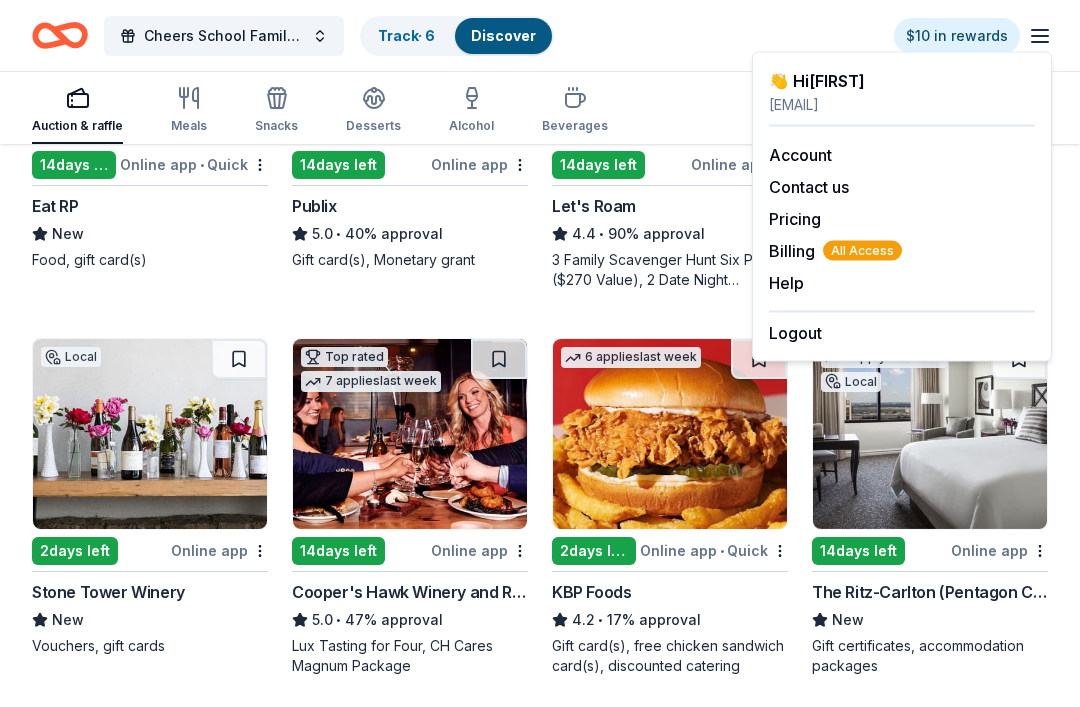 click on "Local 14  days left Online app • Quick Eat RP New Food, gift card(s)" at bounding box center [150, 121] 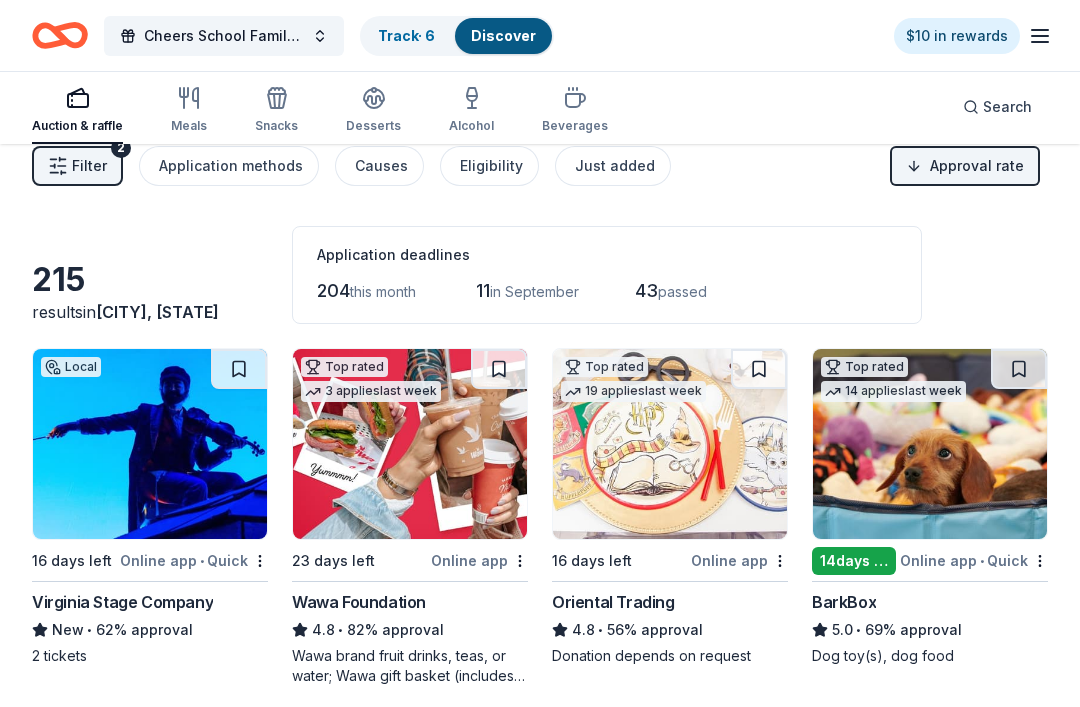 scroll, scrollTop: 0, scrollLeft: 0, axis: both 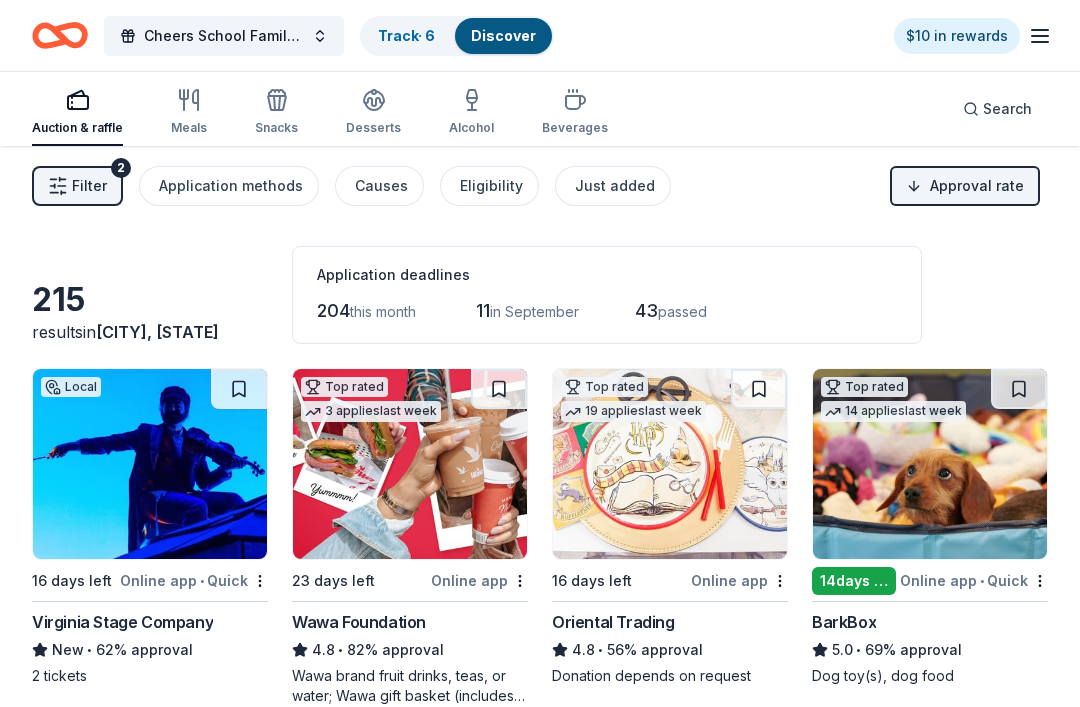 click on "Filter" at bounding box center (89, 186) 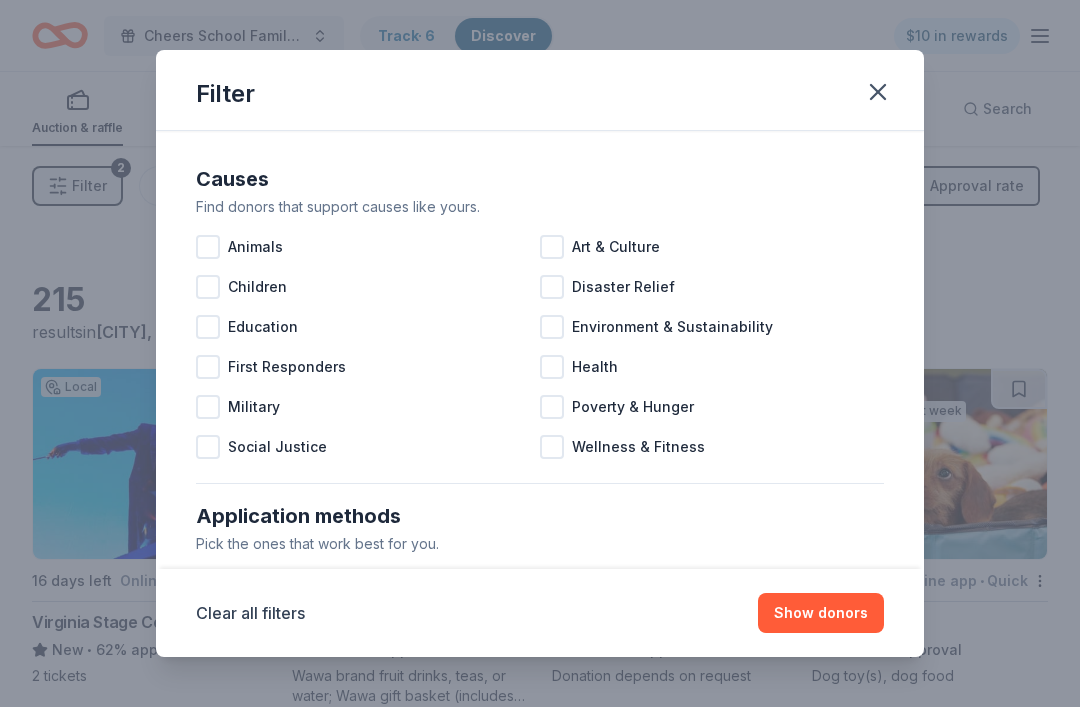 click on "Children" at bounding box center [257, 287] 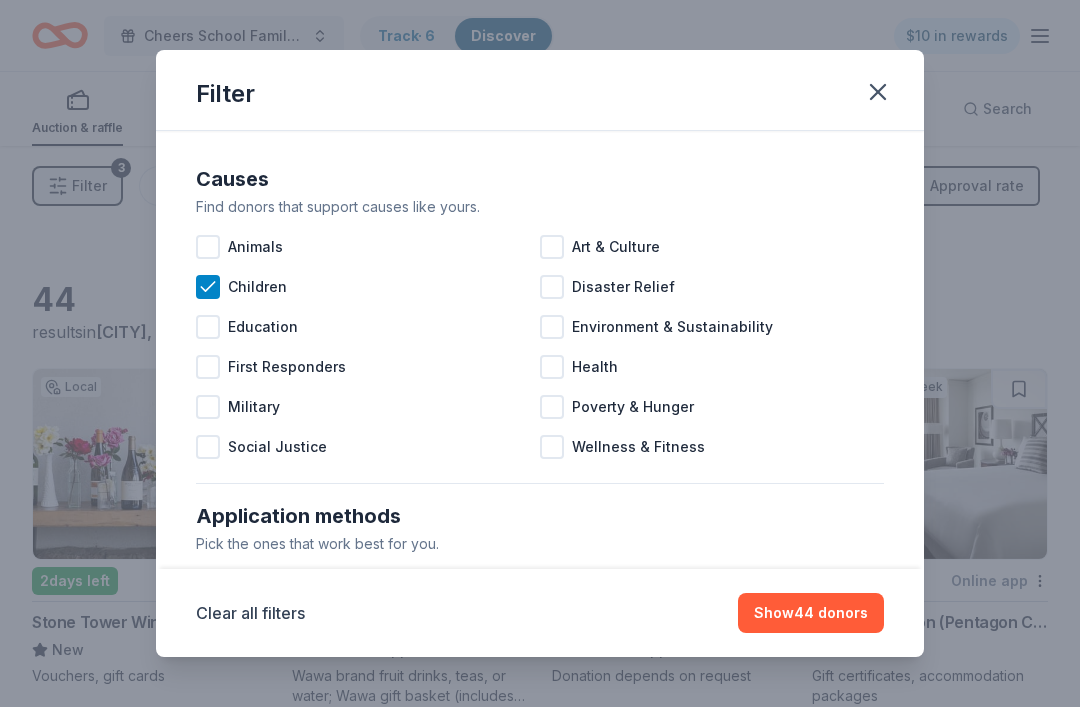click at bounding box center [208, 327] 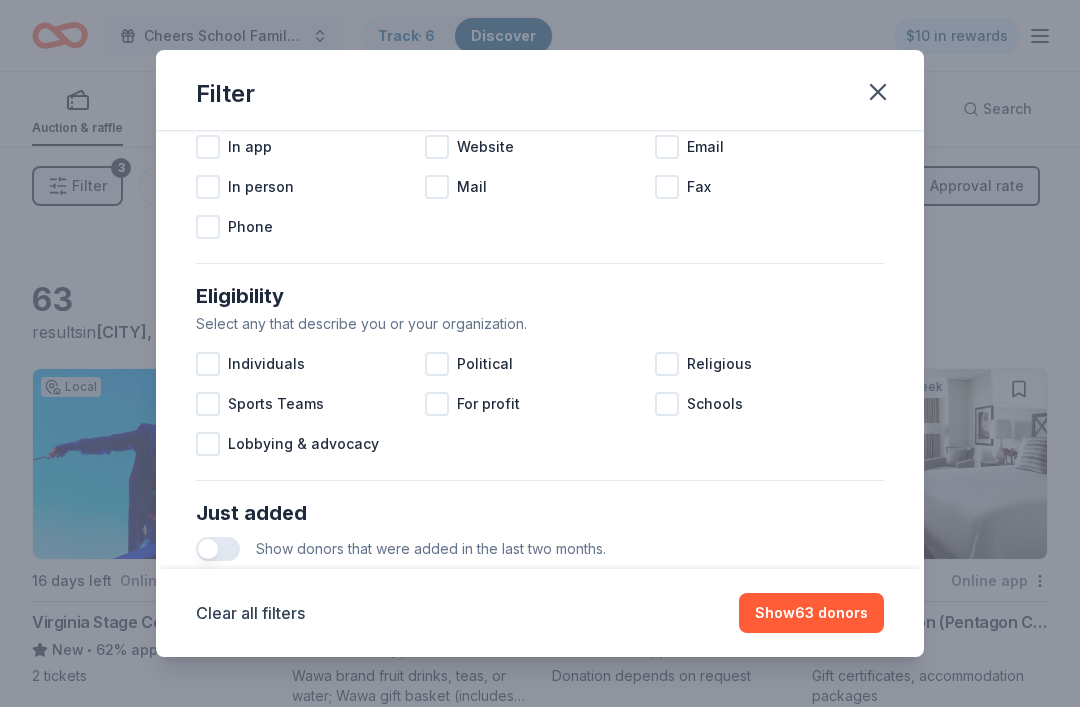 scroll, scrollTop: 438, scrollLeft: 0, axis: vertical 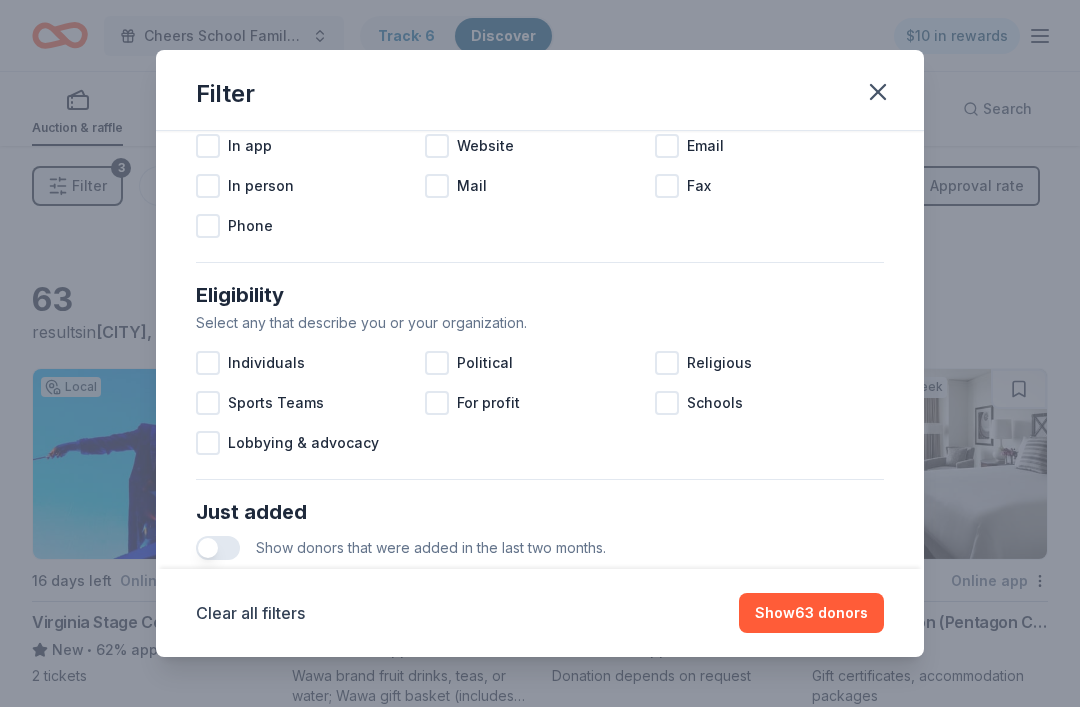 click on "Schools" at bounding box center [769, 403] 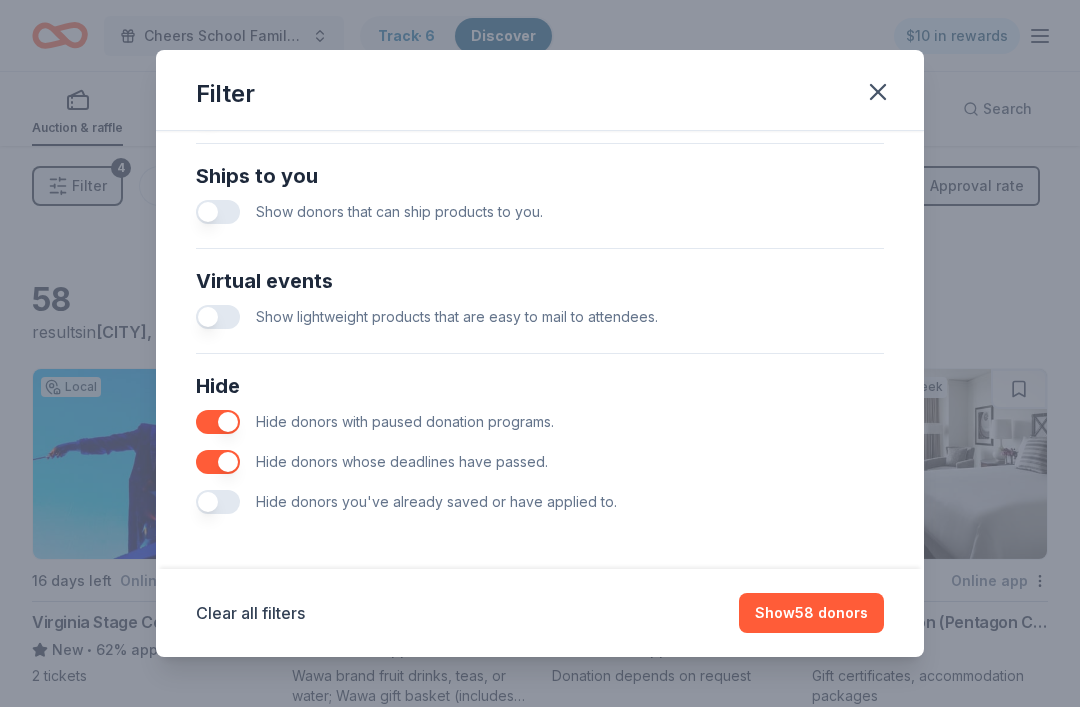 scroll, scrollTop: 879, scrollLeft: 0, axis: vertical 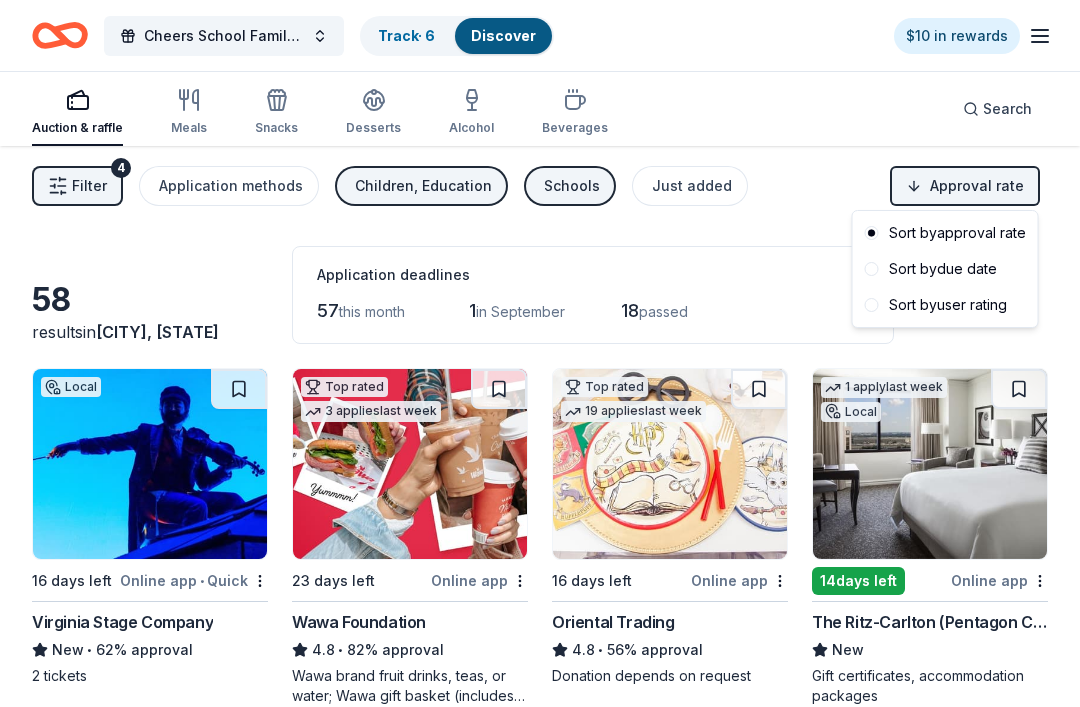 click on "Cheers School Family Annual Cookout 2025 Track  · 6 Discover $10 in rewards Auction & raffle Meals Snacks Desserts Alcohol Beverages Search Filter 4 Application methods Children, Education Schools Just added Approval rate 58 results  in  Berryville, VA Application deadlines 57  this month 1  in September 18  passed Local 16 days left Online app • Quick Virginia Stage Company New • 62% approval 2 tickets Top rated 3   applies  last week 23 days left Online app Wawa Foundation 4.8 • 82% approval Wawa brand fruit drinks, teas, or water; Wawa gift basket (includes Wawa products and coupons) Top rated 19   applies  last week 16 days left Online app Oriental Trading 4.8 • 56% approval Donation depends on request 1   apply  last week Local 14  days left Online app The Ritz-Carlton (Pentagon City) New Gift certificates, accommodation packages Local 2  days left Online app Stone Tower Winery New Vouchers, gift cards Top rated 1   apply  last week 14  days left Online app Publix 5.0 • 40% approval 6   14 •" at bounding box center [540, 353] 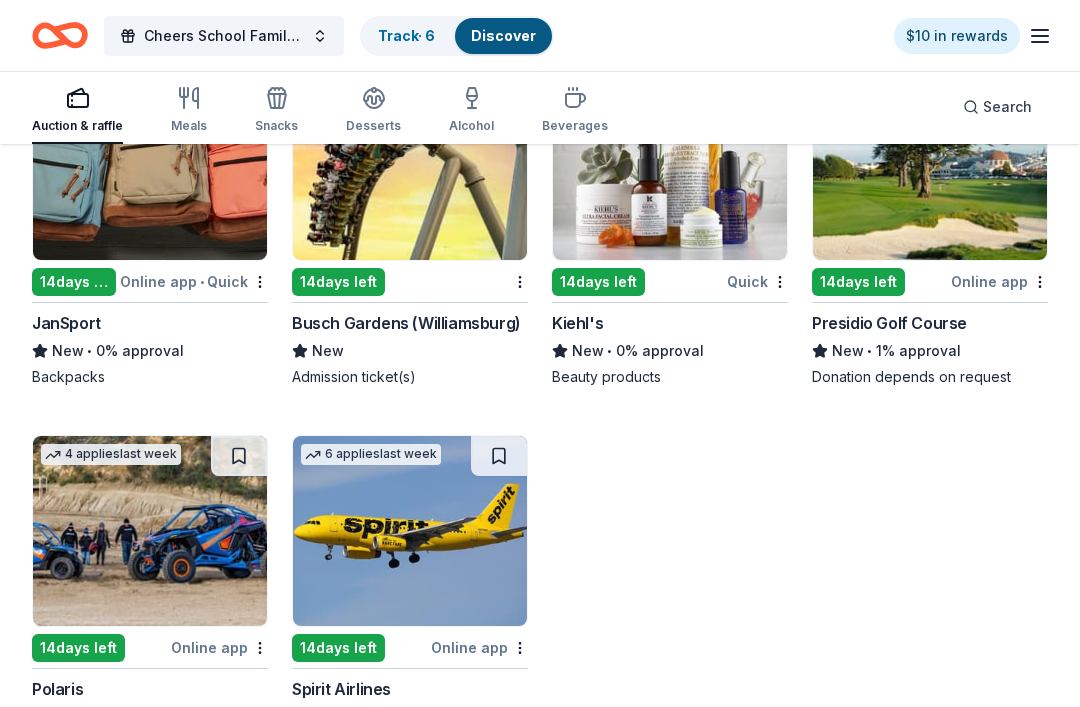 scroll, scrollTop: 4505, scrollLeft: 0, axis: vertical 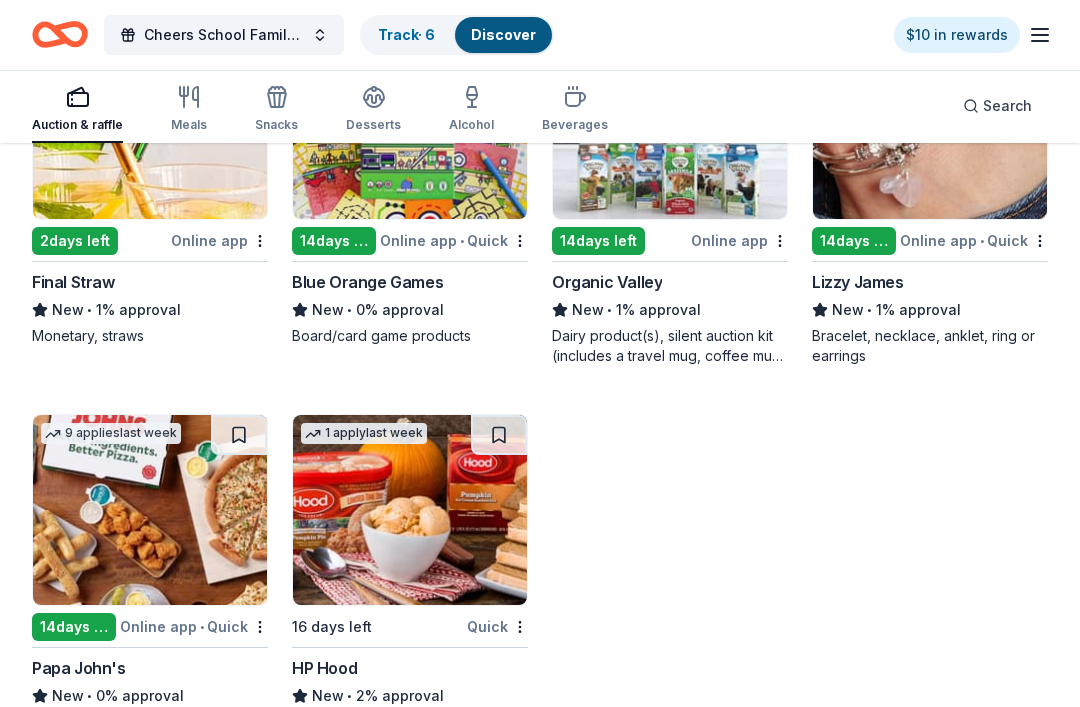 click at bounding box center [150, 511] 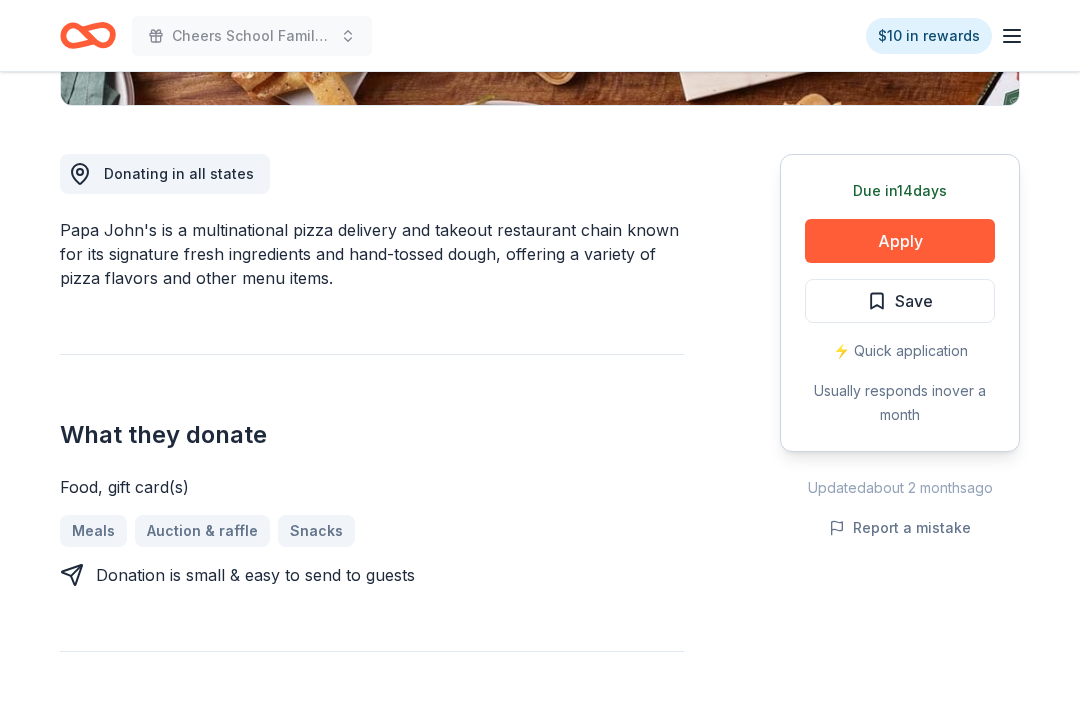 scroll, scrollTop: 502, scrollLeft: 0, axis: vertical 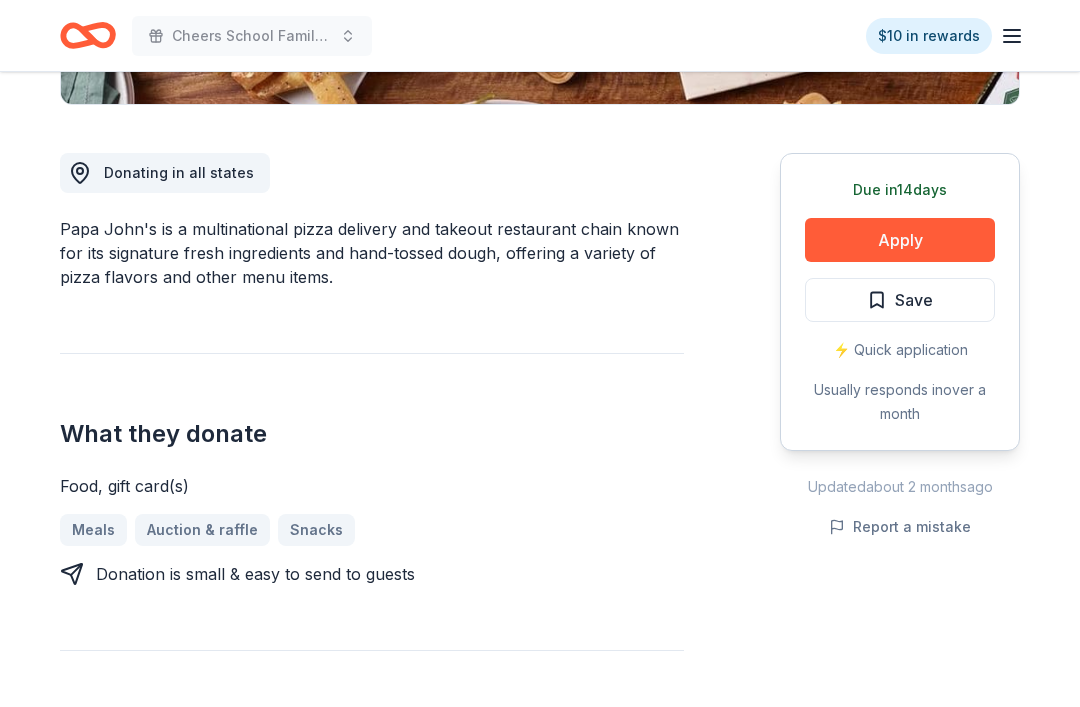 click on "Apply" at bounding box center (900, 241) 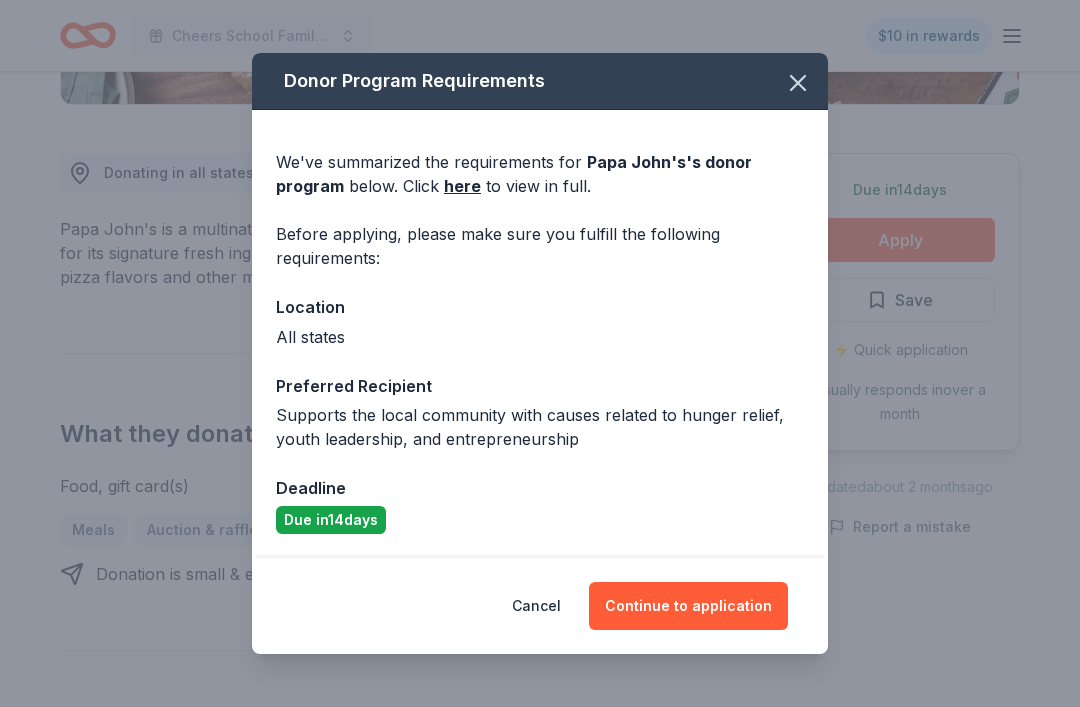 click on "Continue to application" at bounding box center (688, 606) 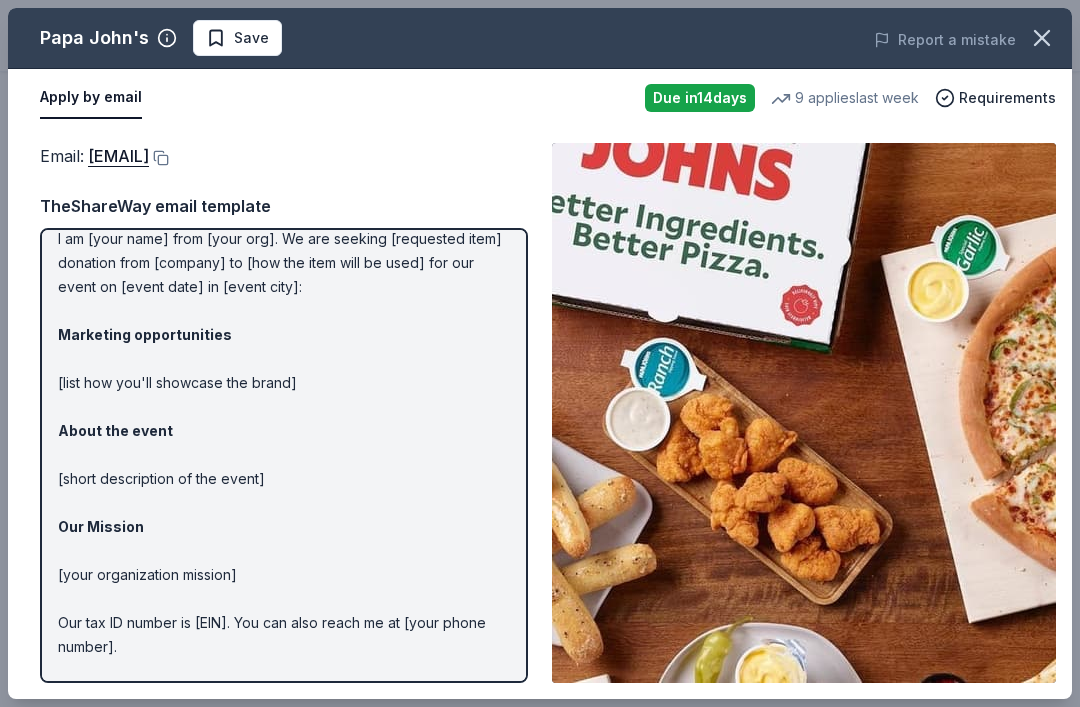 scroll, scrollTop: 66, scrollLeft: 0, axis: vertical 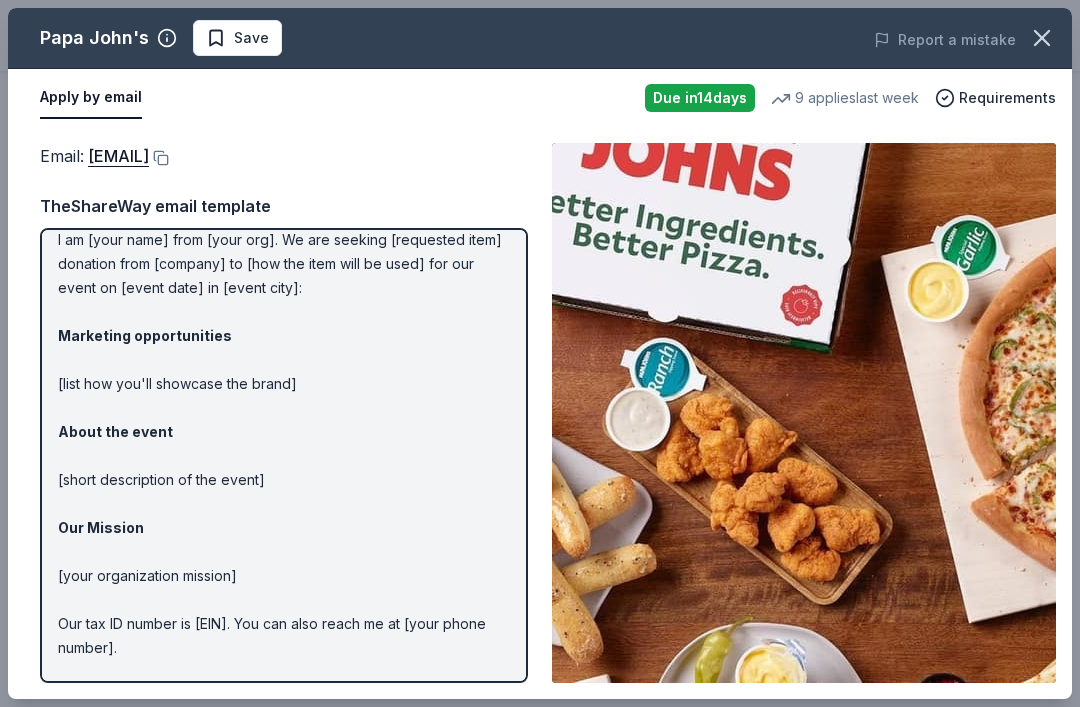 click on "Papa John's Save Report a mistake" at bounding box center [540, 38] 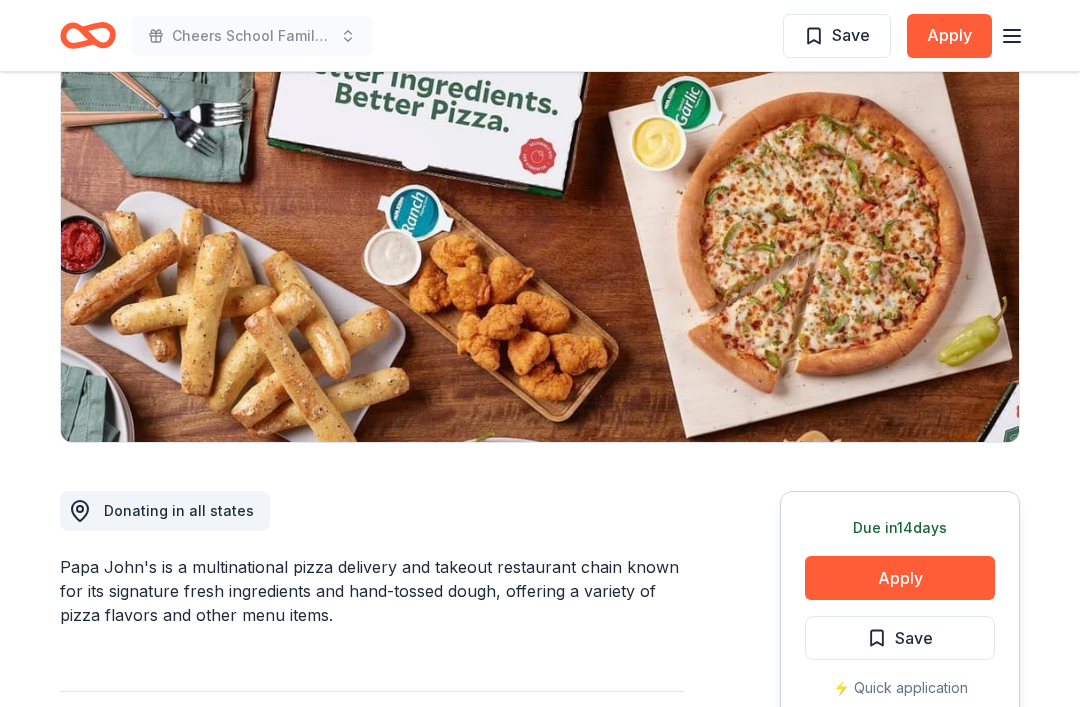 scroll, scrollTop: 0, scrollLeft: 0, axis: both 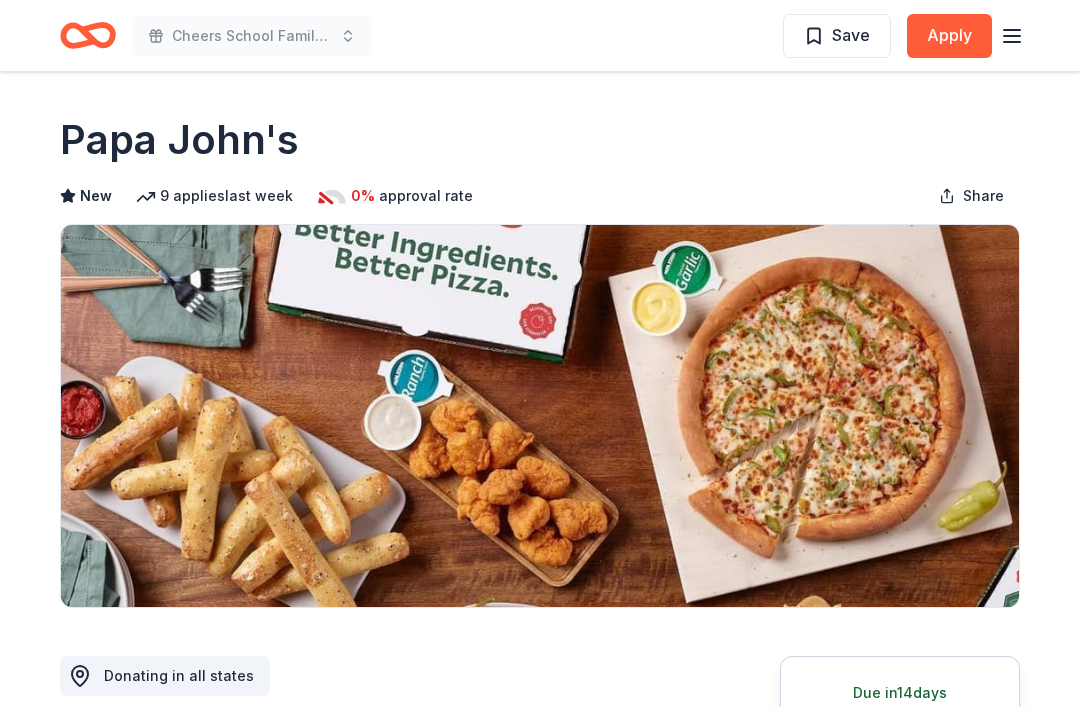 click 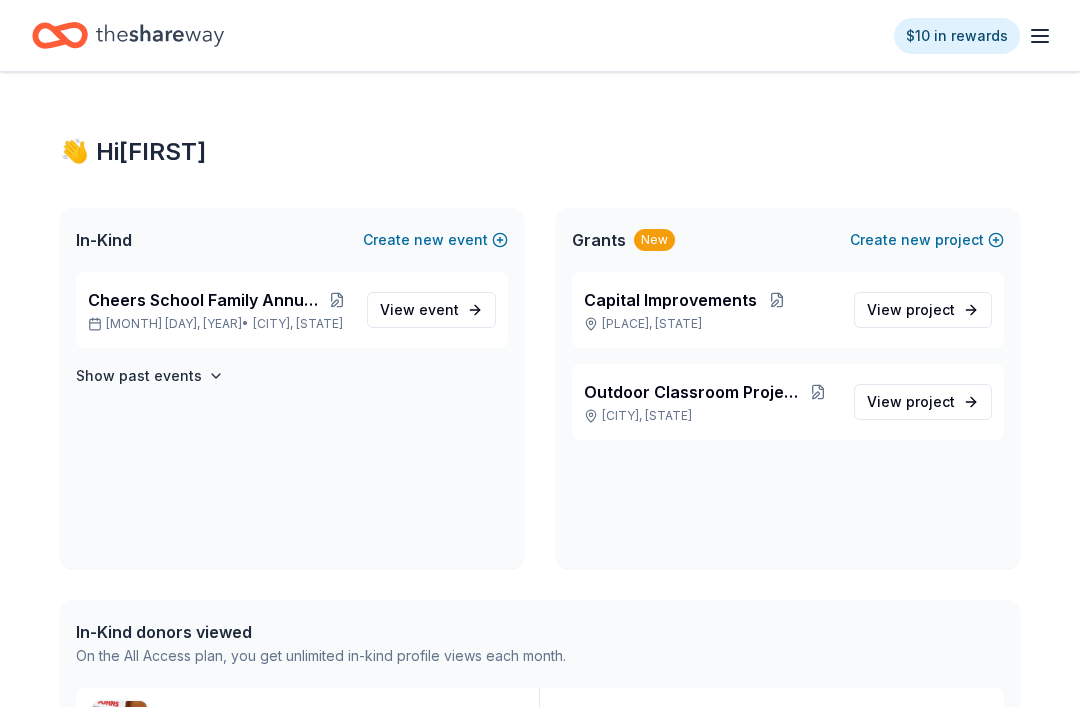 click on "Cheers School Family Annual Cookout 2025" at bounding box center [206, 300] 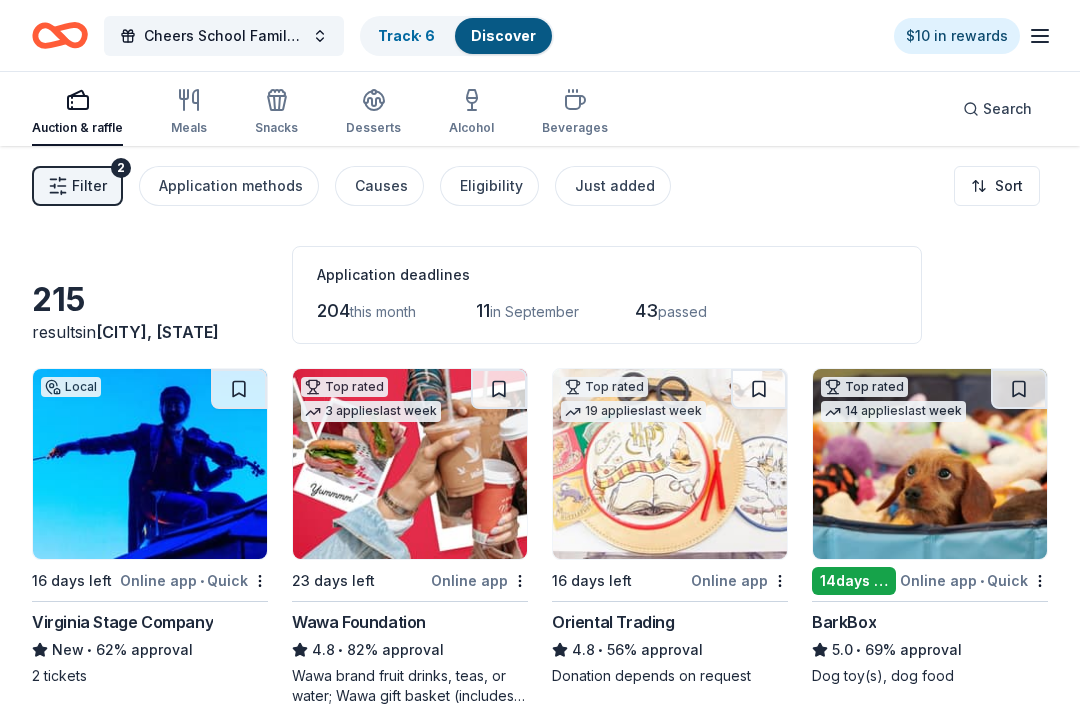 click on "Eligibility" at bounding box center (491, 186) 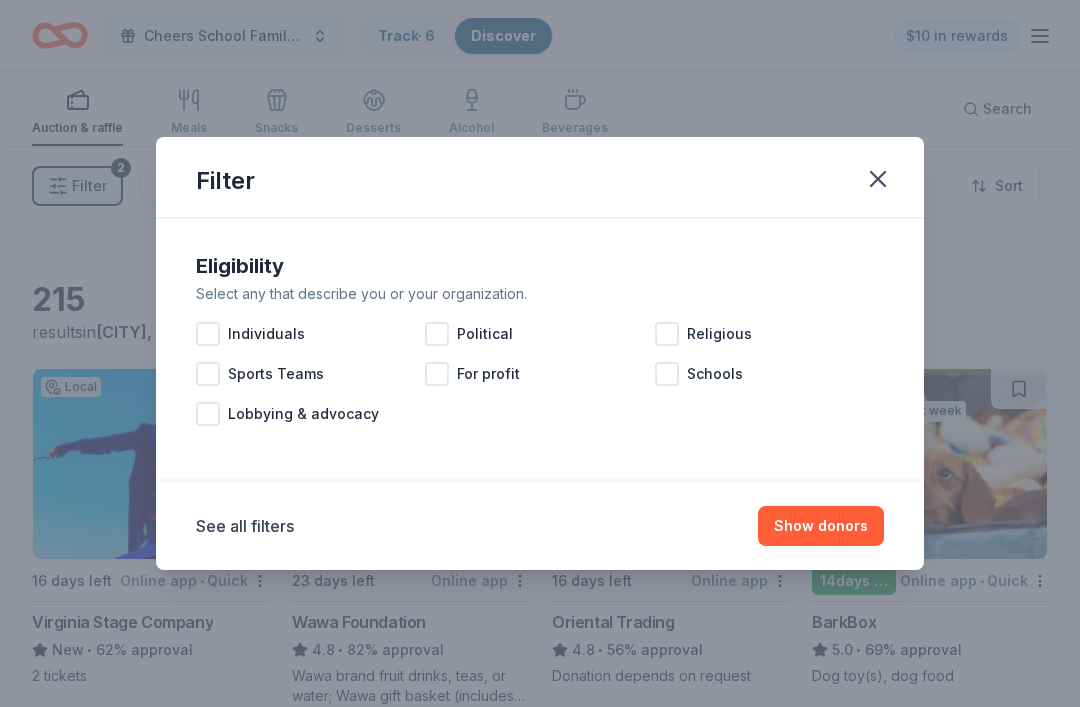 click on "Schools" at bounding box center [715, 374] 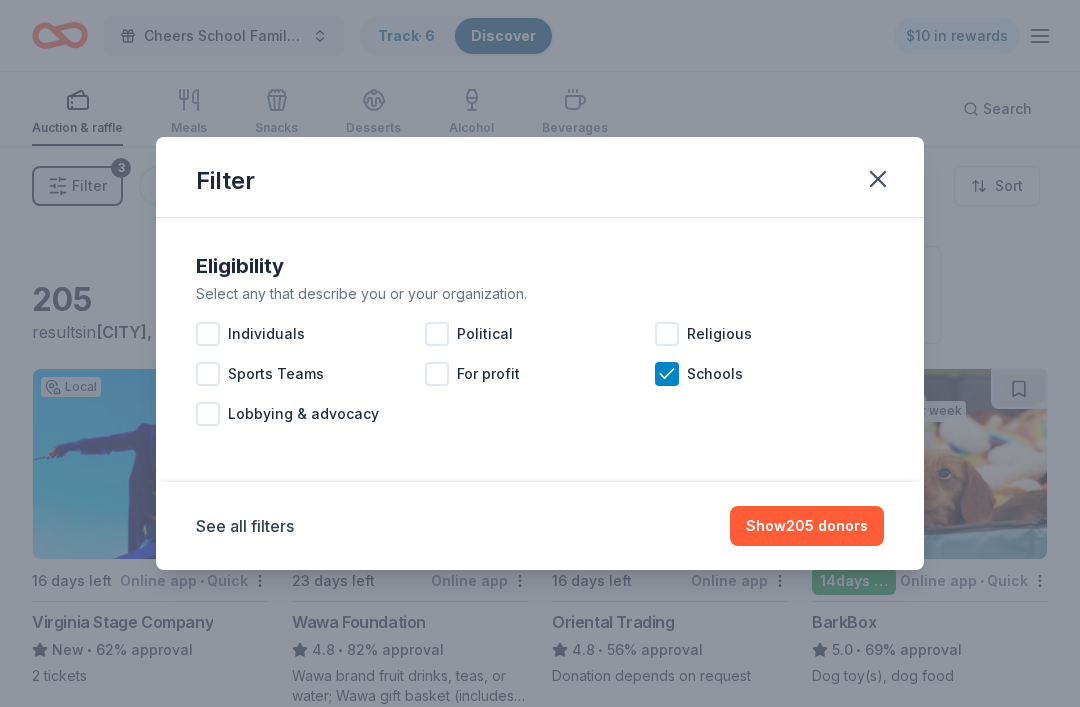 click at bounding box center (208, 334) 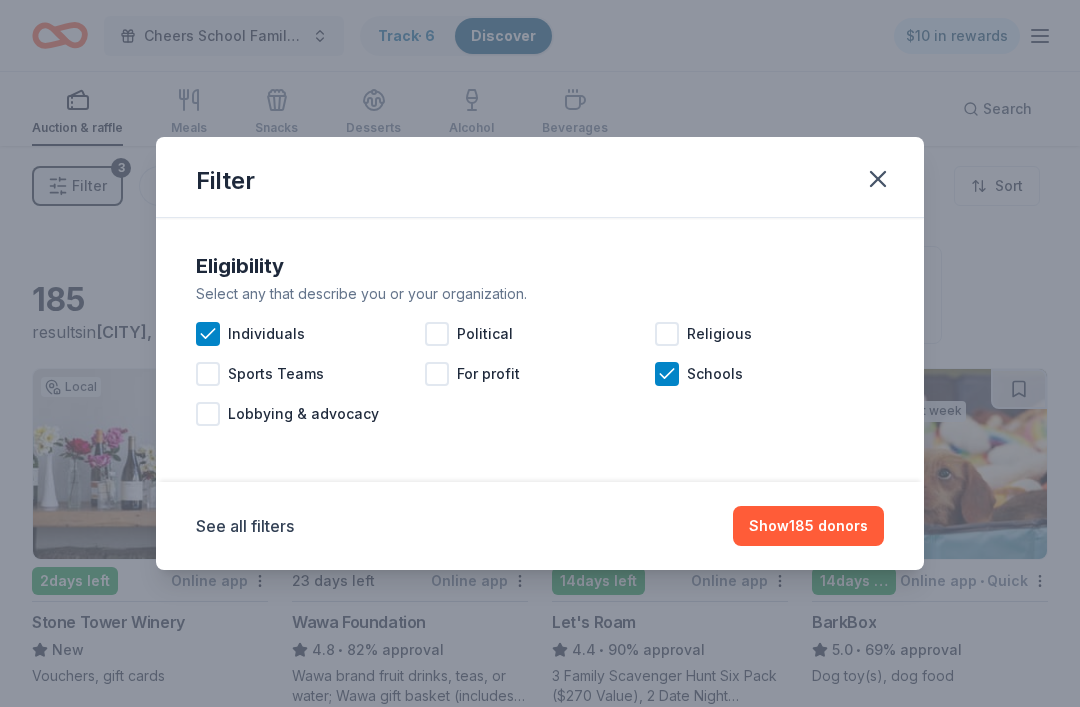click on "Show  185   donors" at bounding box center (808, 526) 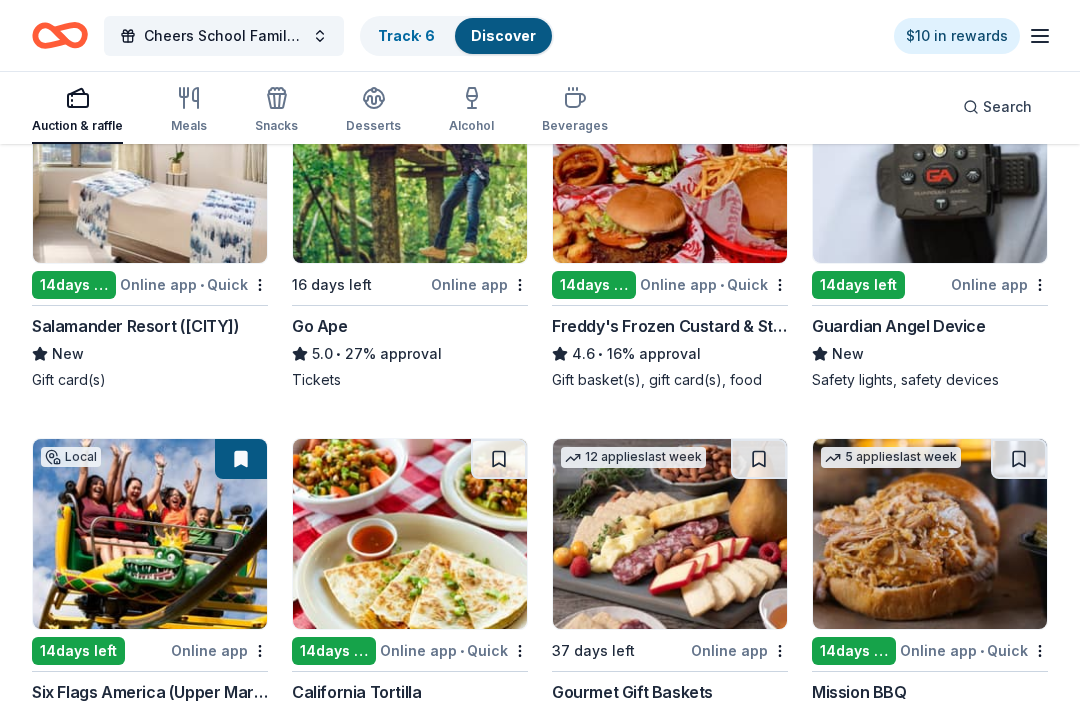 scroll, scrollTop: 1464, scrollLeft: 0, axis: vertical 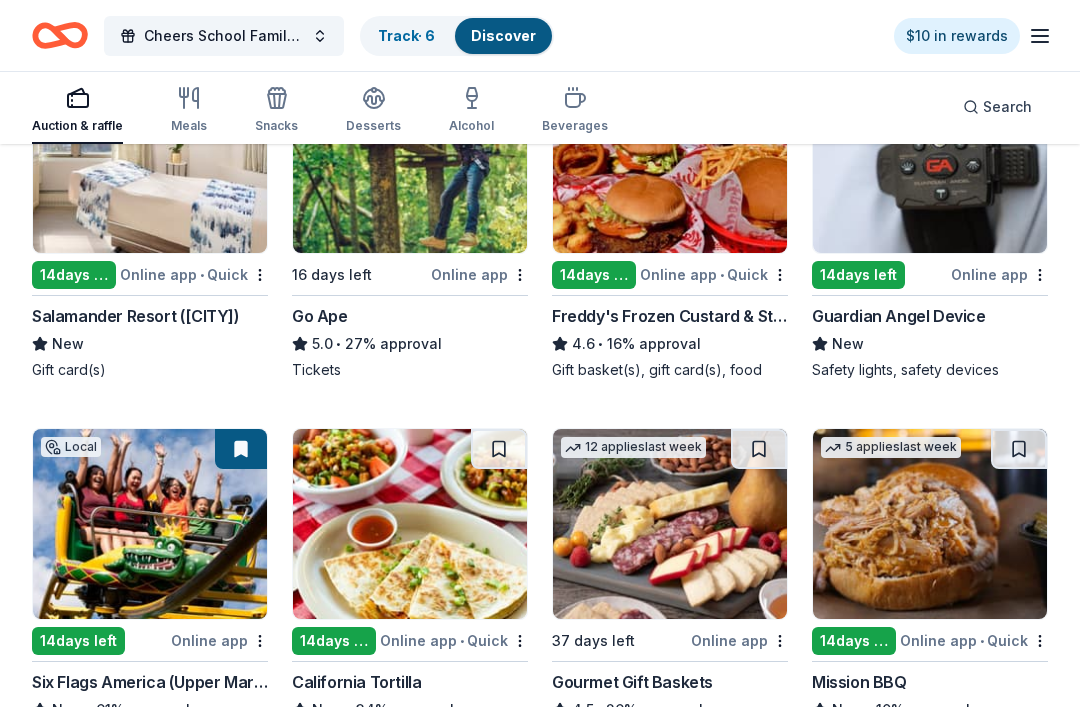 click at bounding box center (670, 524) 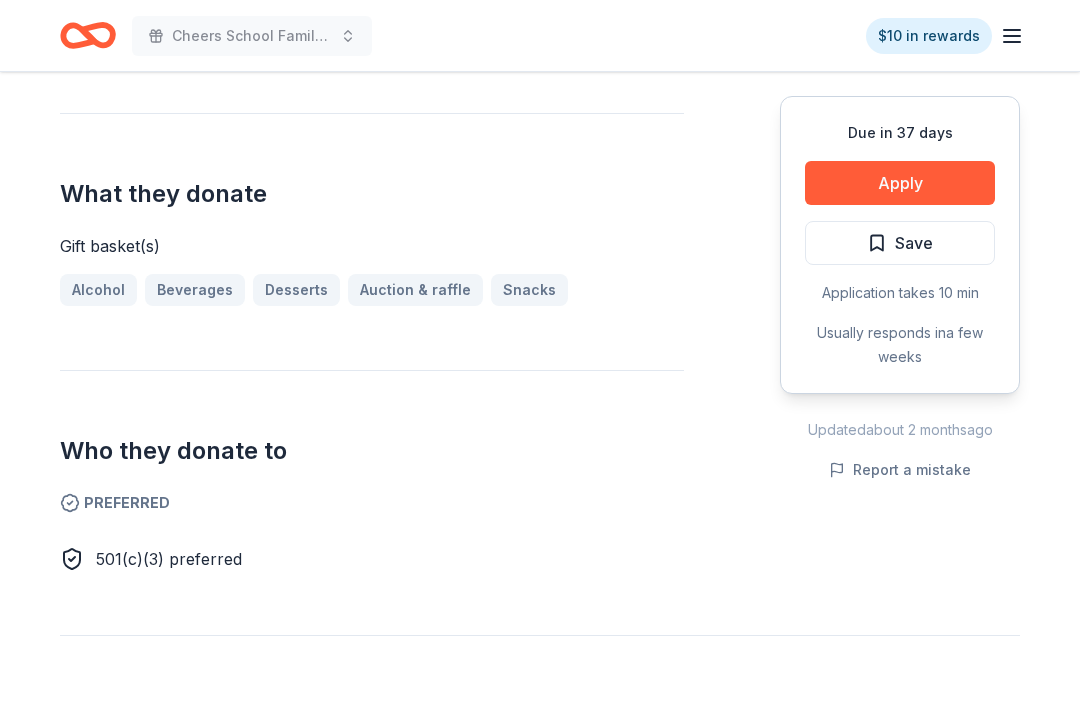 scroll, scrollTop: 674, scrollLeft: 0, axis: vertical 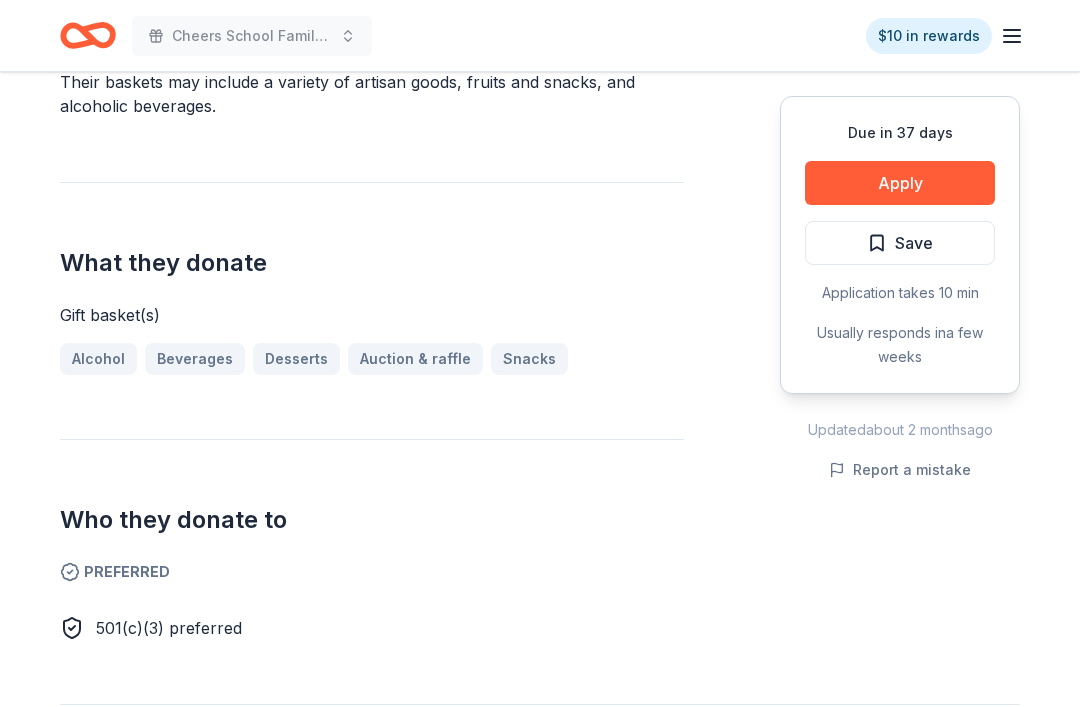 click on "Apply" at bounding box center (900, 183) 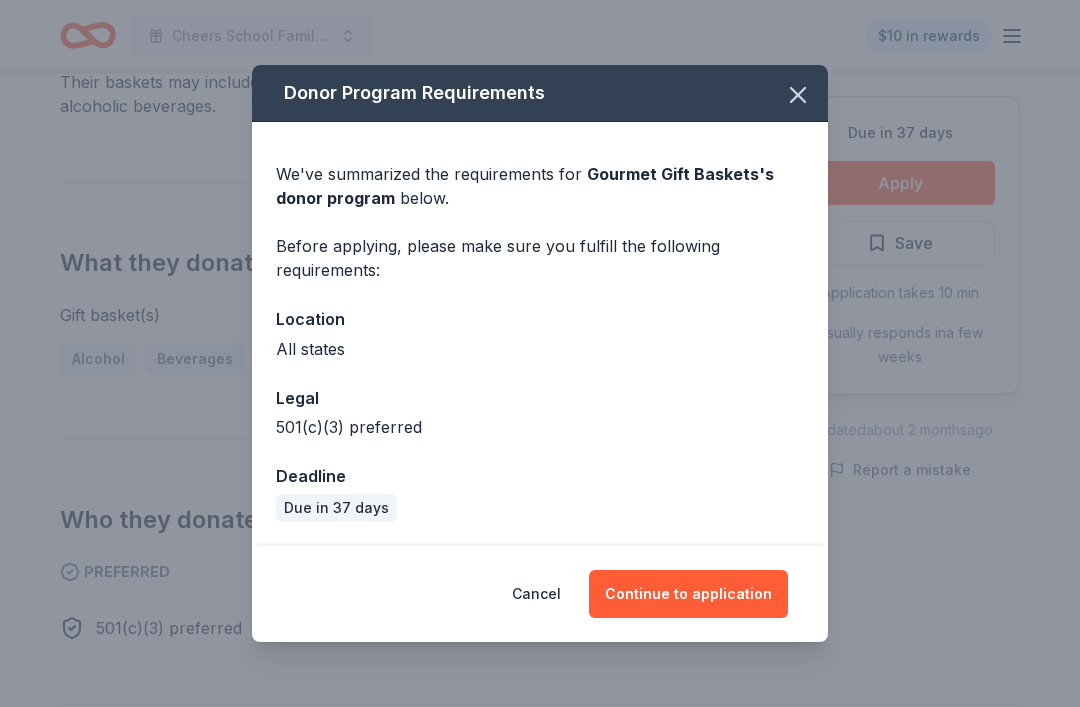 click on "Continue to application" at bounding box center [688, 594] 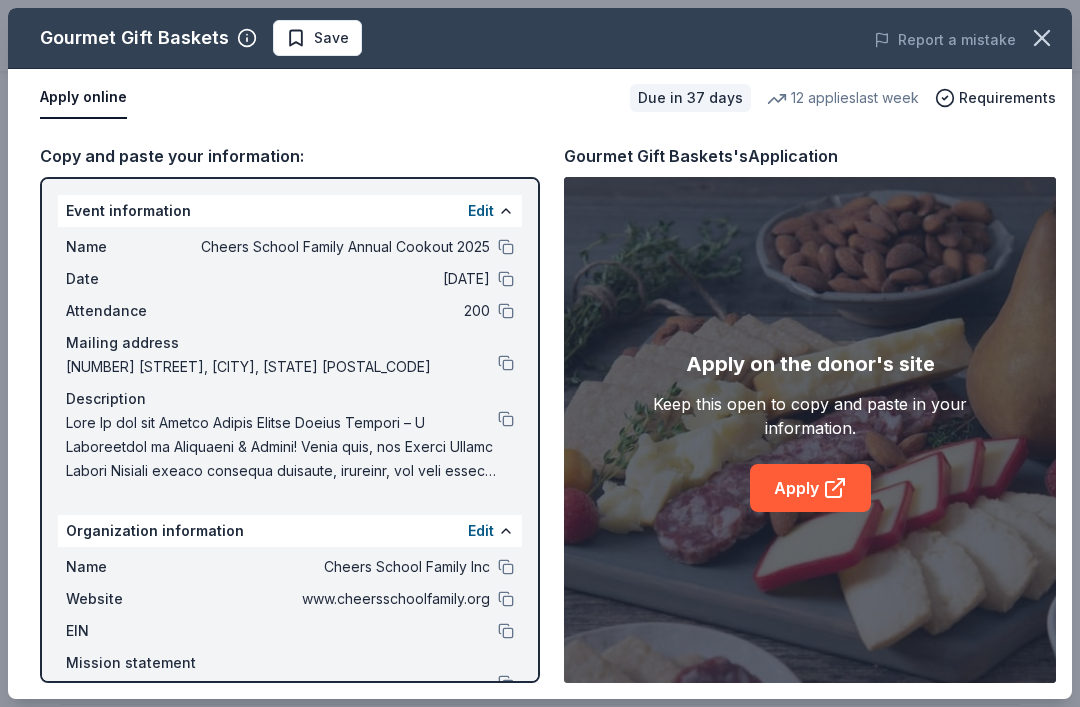 click 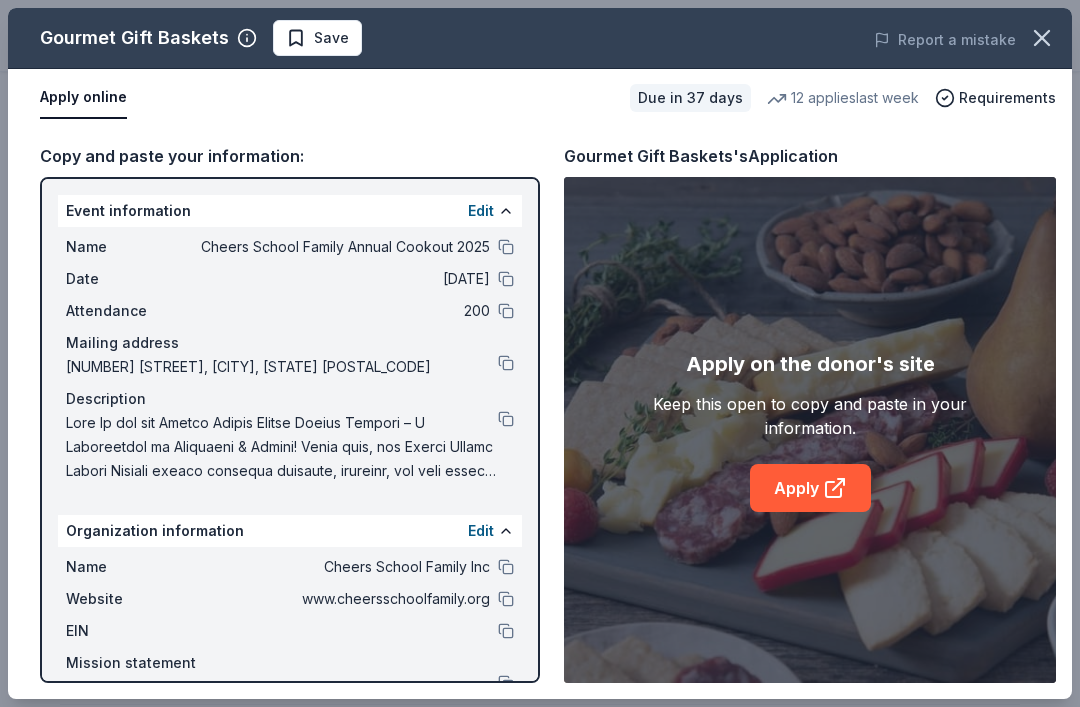 click at bounding box center [506, 599] 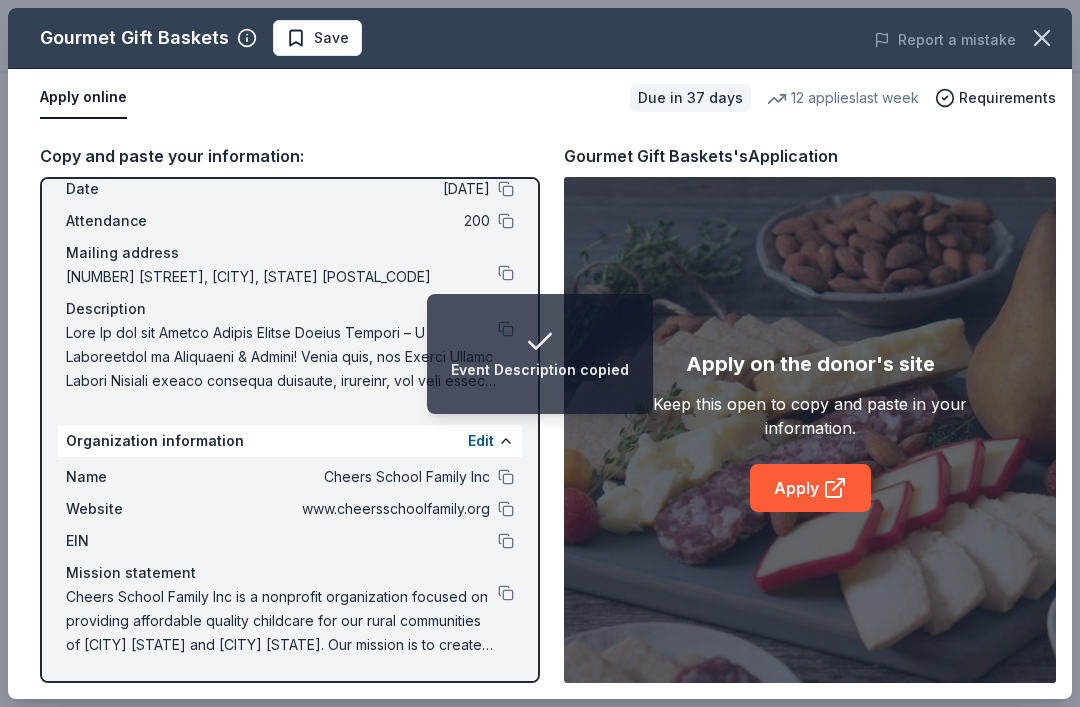 scroll, scrollTop: 90, scrollLeft: 0, axis: vertical 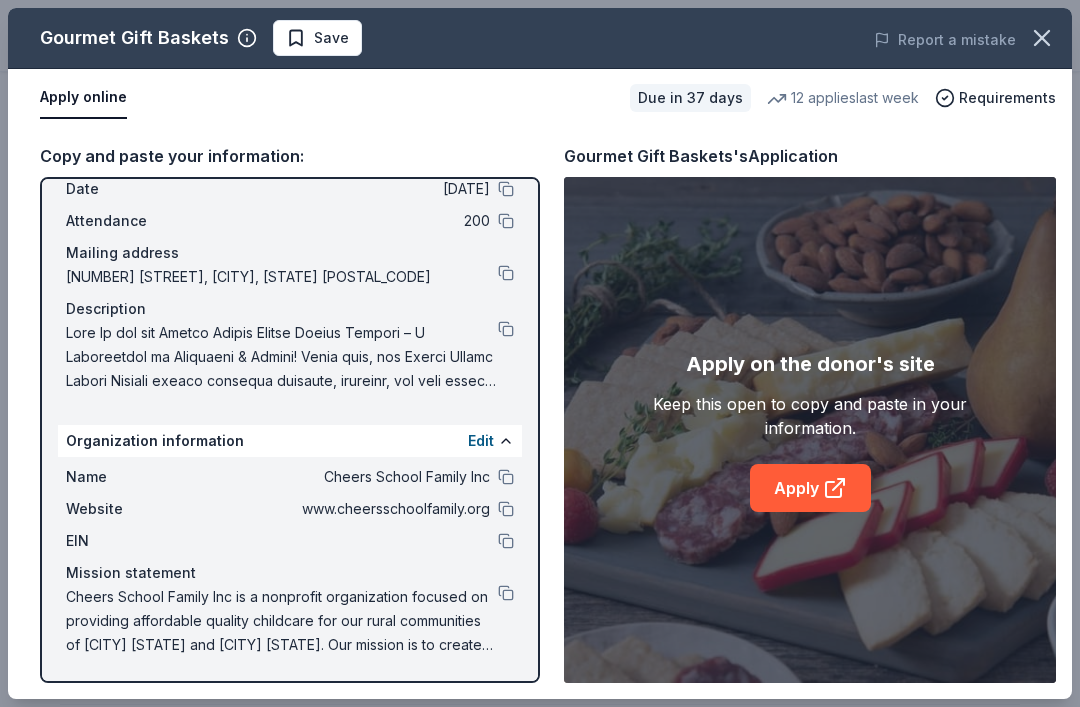 click at bounding box center (506, 541) 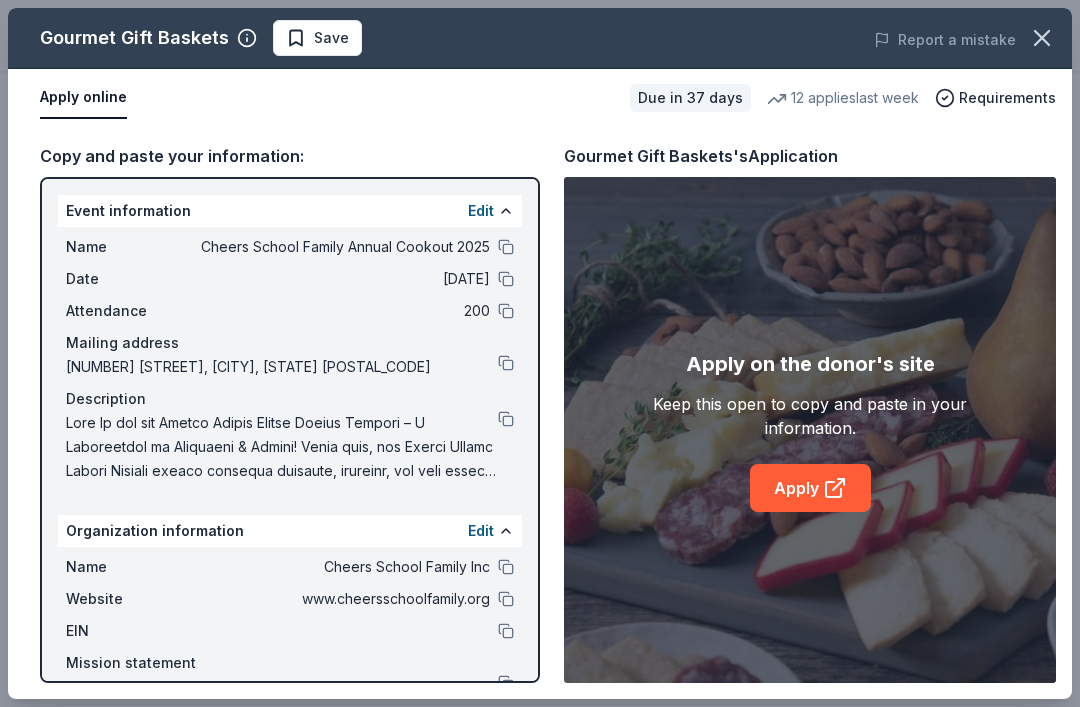 scroll, scrollTop: 0, scrollLeft: 0, axis: both 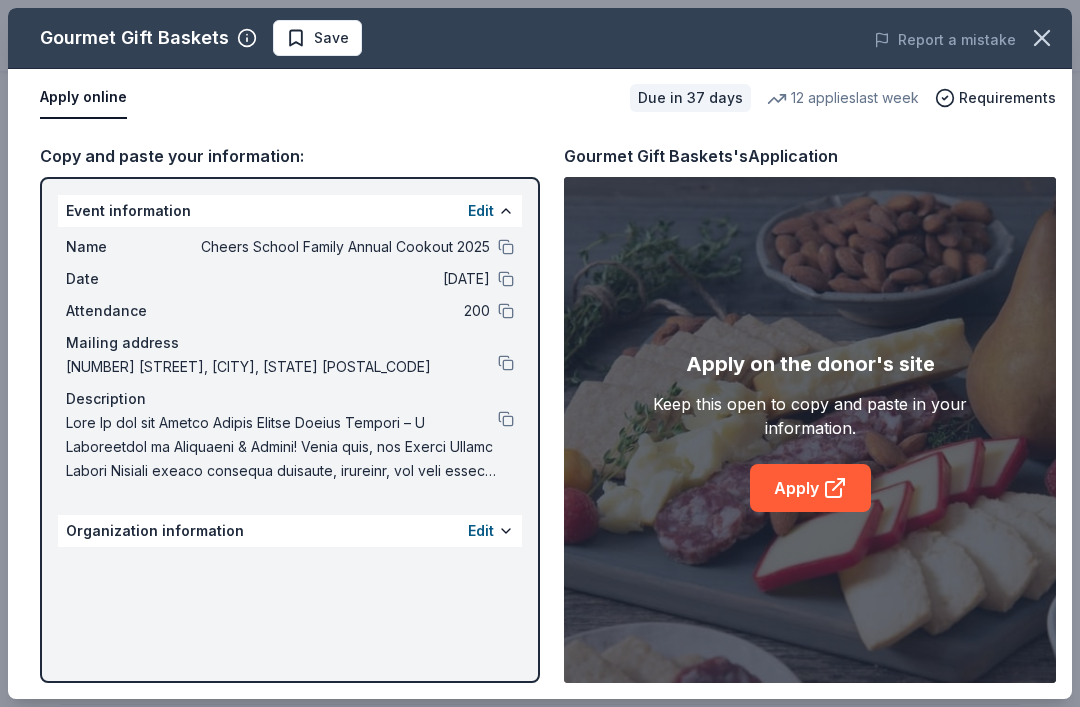 click on "Edit" at bounding box center (481, 531) 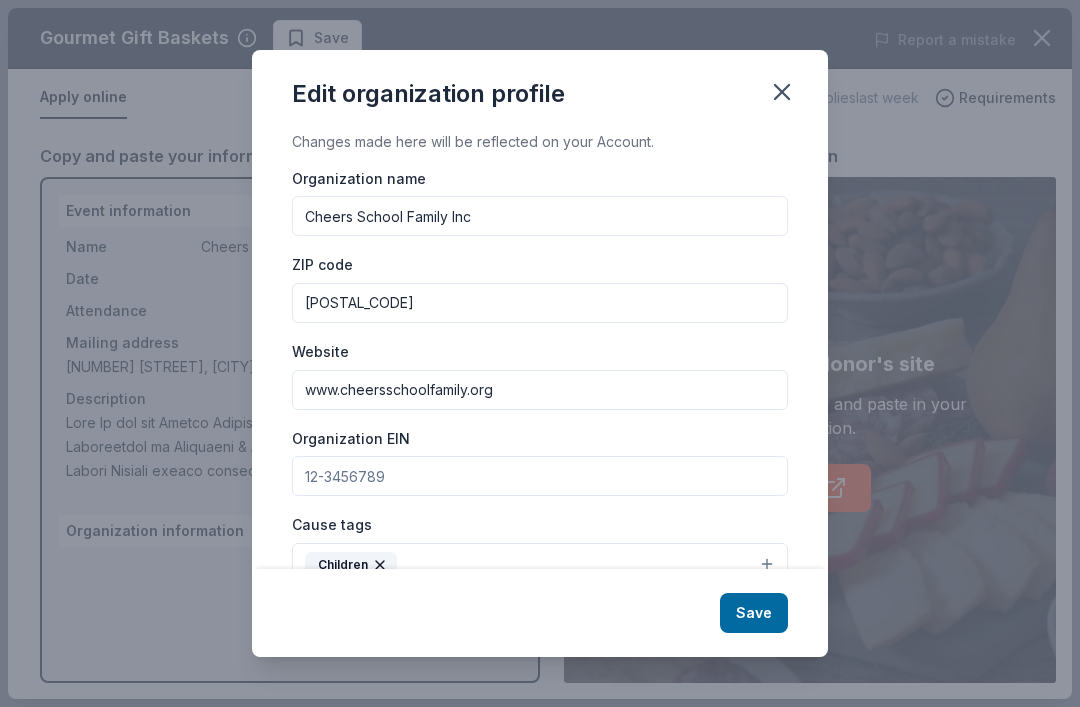click on "Edit organization profile" at bounding box center [540, 90] 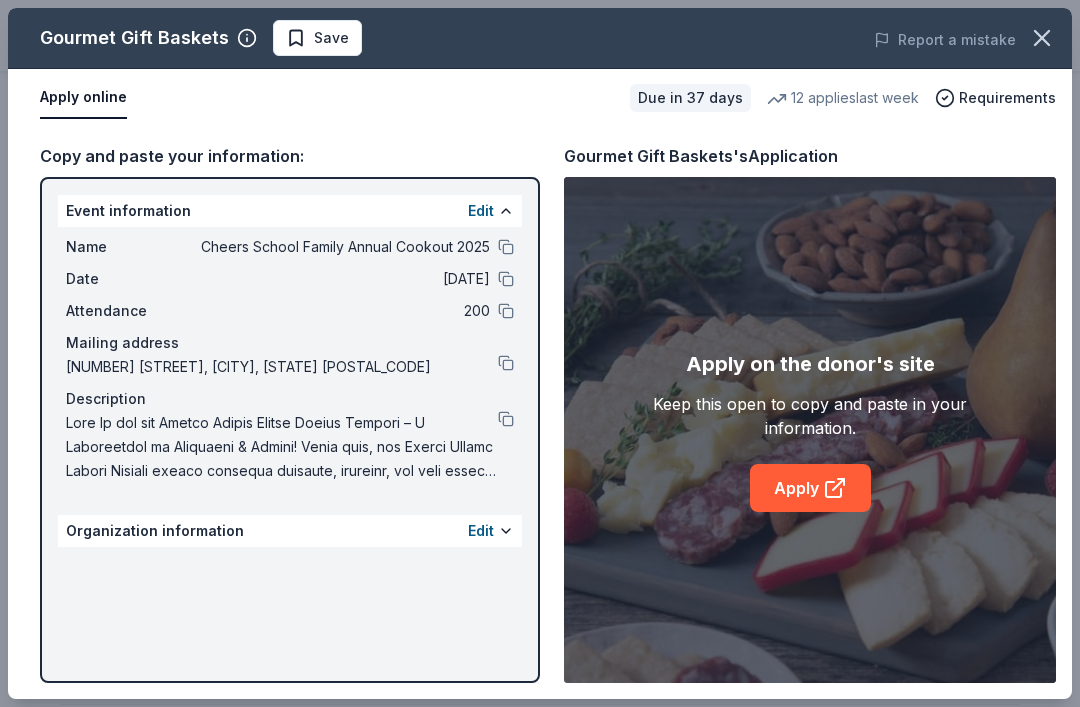click at bounding box center [506, 531] 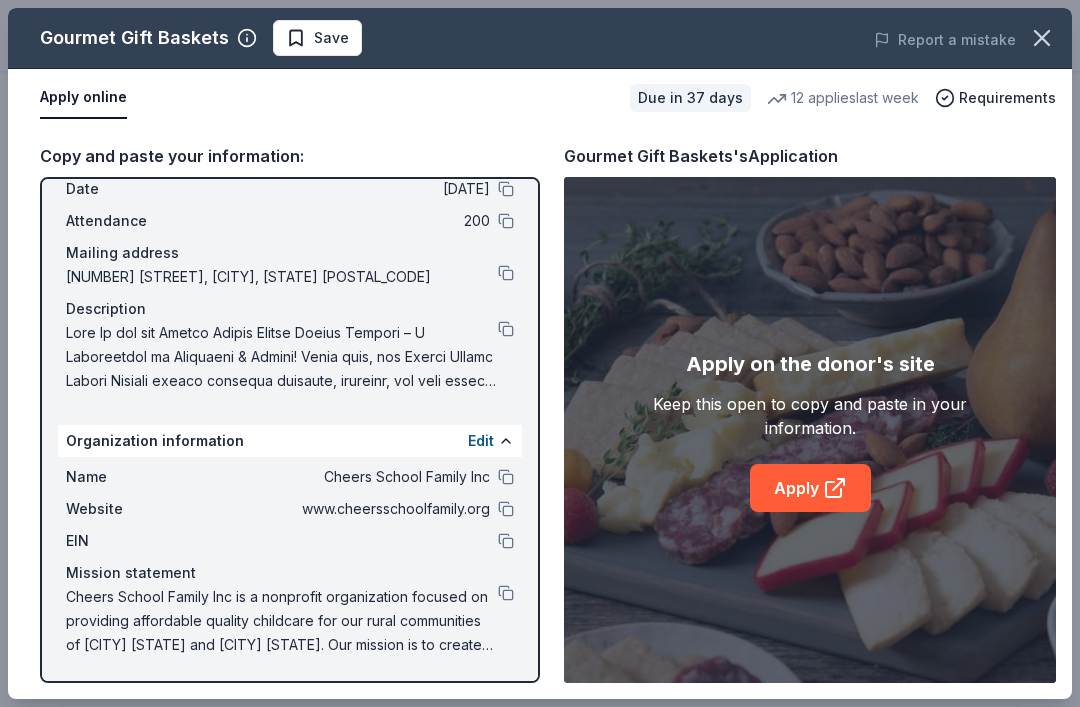 scroll, scrollTop: 90, scrollLeft: 0, axis: vertical 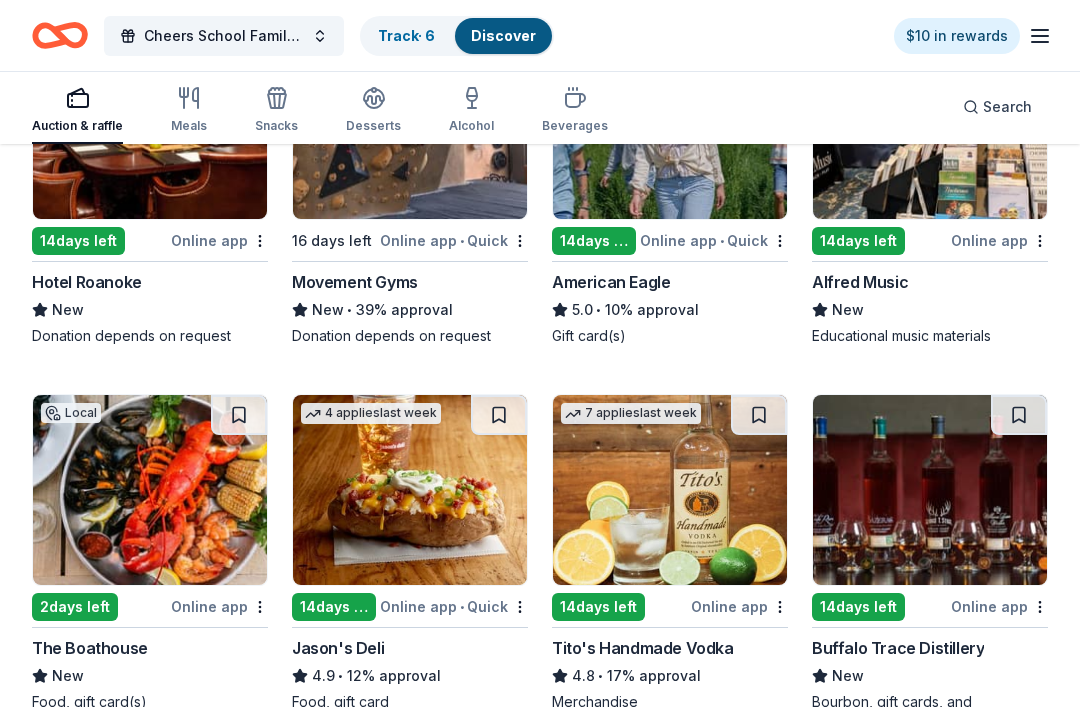 click at bounding box center [930, 490] 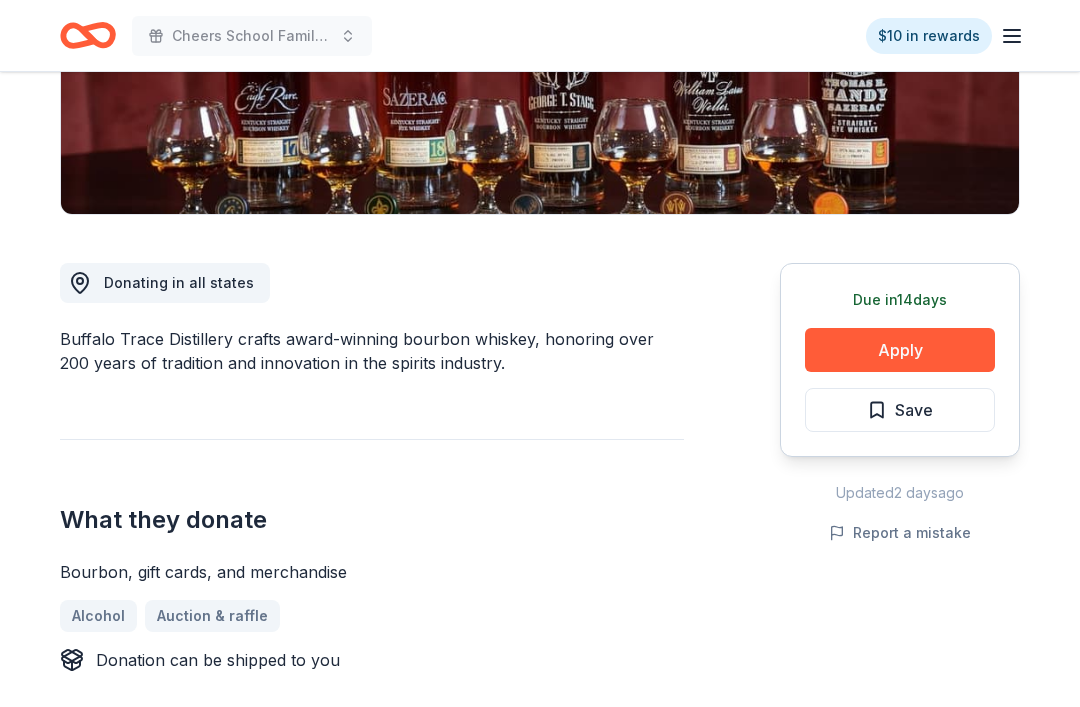 scroll, scrollTop: 428, scrollLeft: 0, axis: vertical 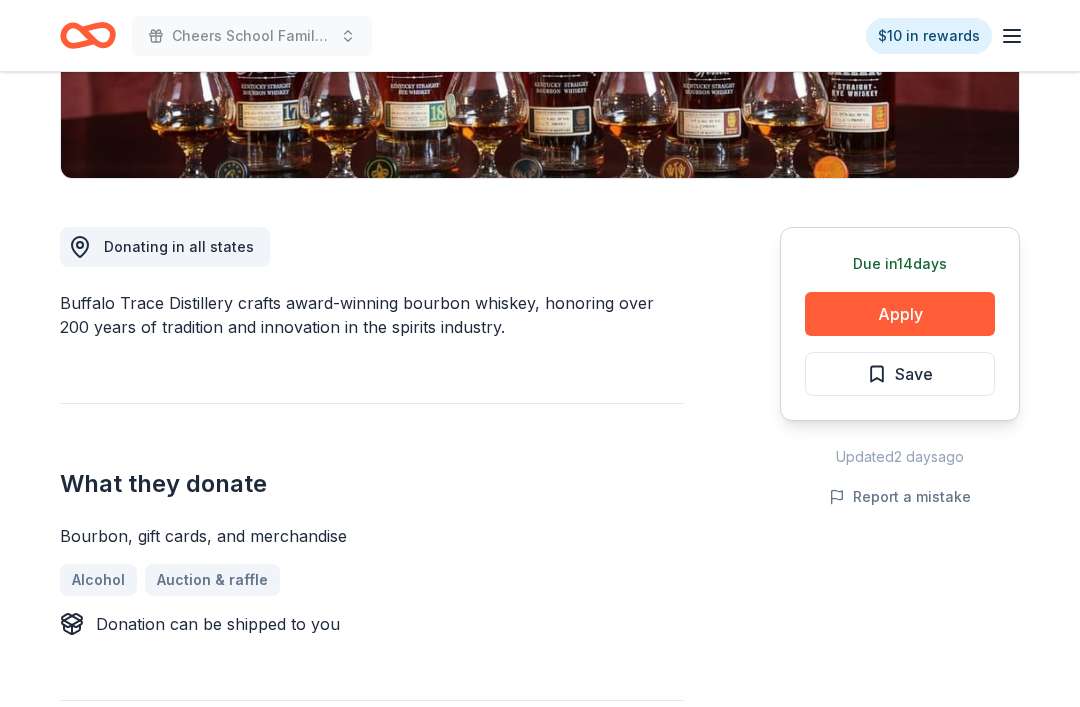 click on "Apply" at bounding box center (900, 315) 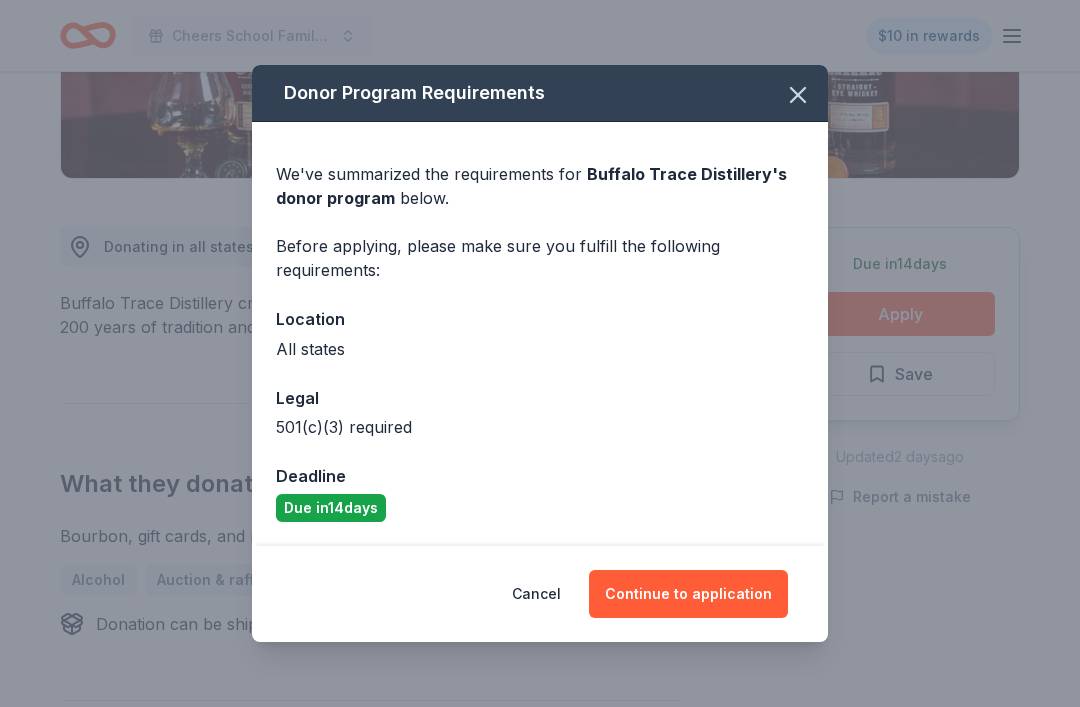 click on "Continue to application" at bounding box center (688, 594) 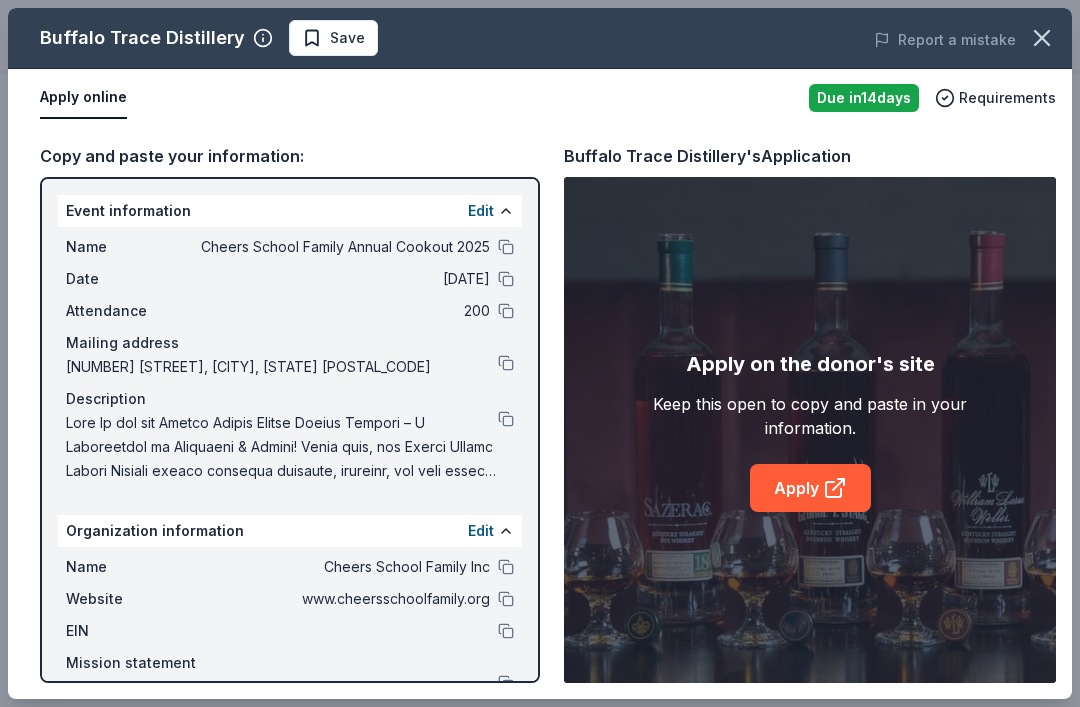 click at bounding box center (1042, 38) 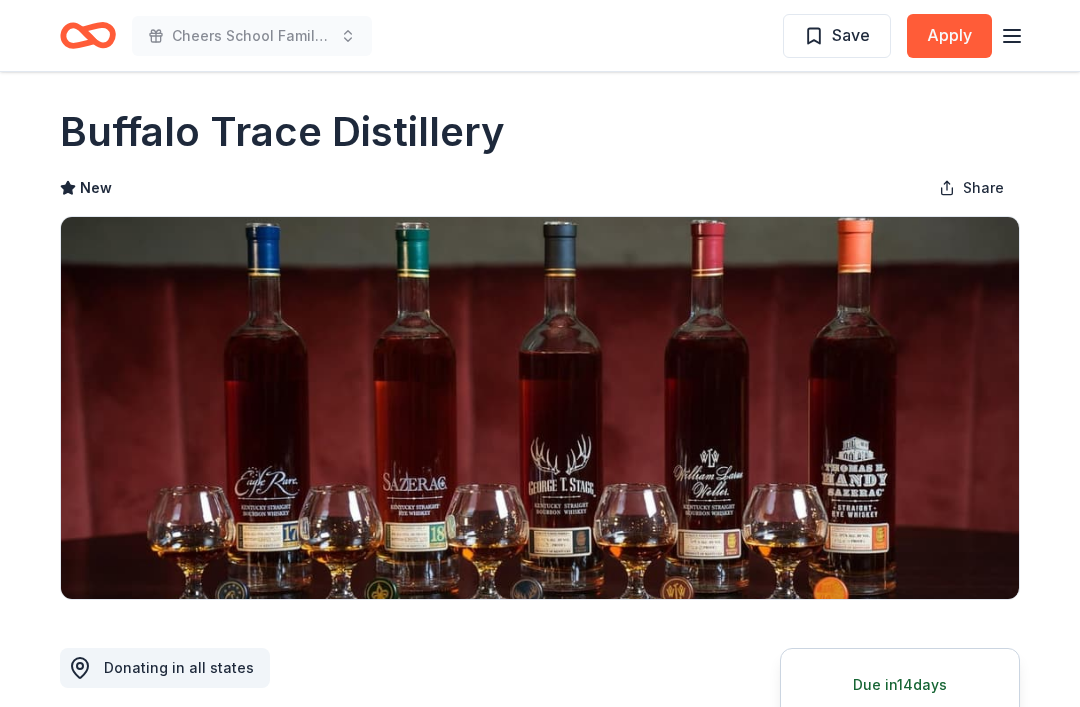scroll, scrollTop: 0, scrollLeft: 0, axis: both 